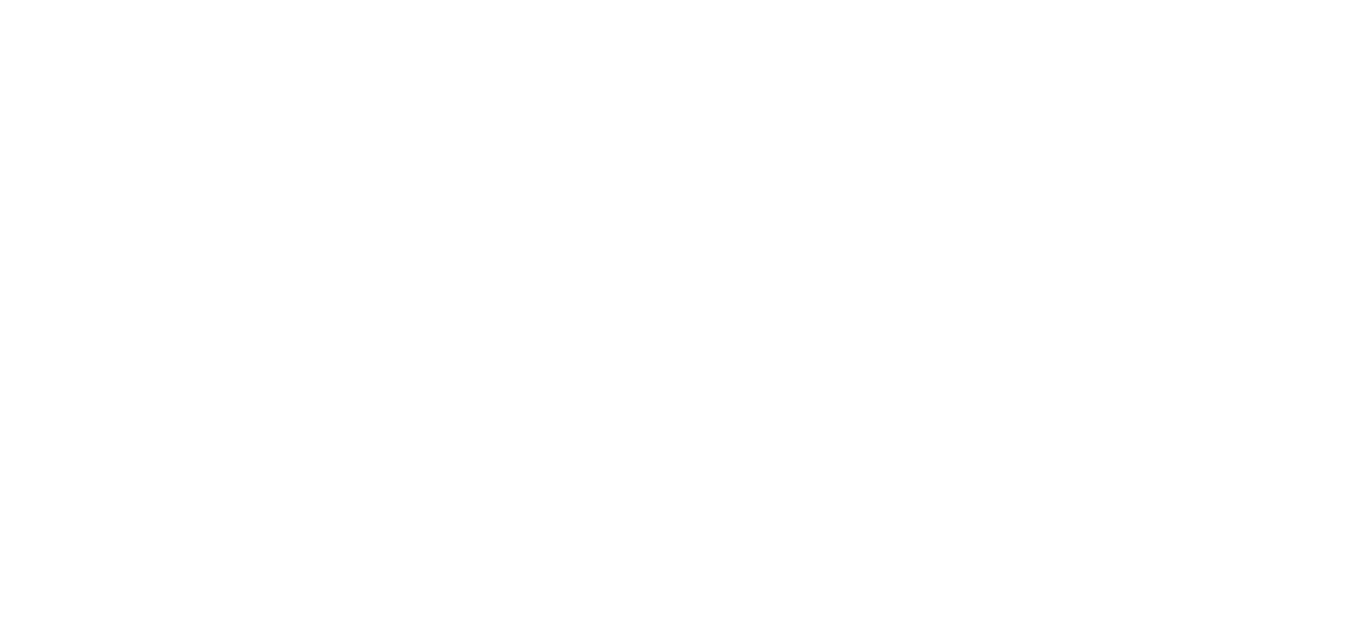 scroll, scrollTop: 0, scrollLeft: 0, axis: both 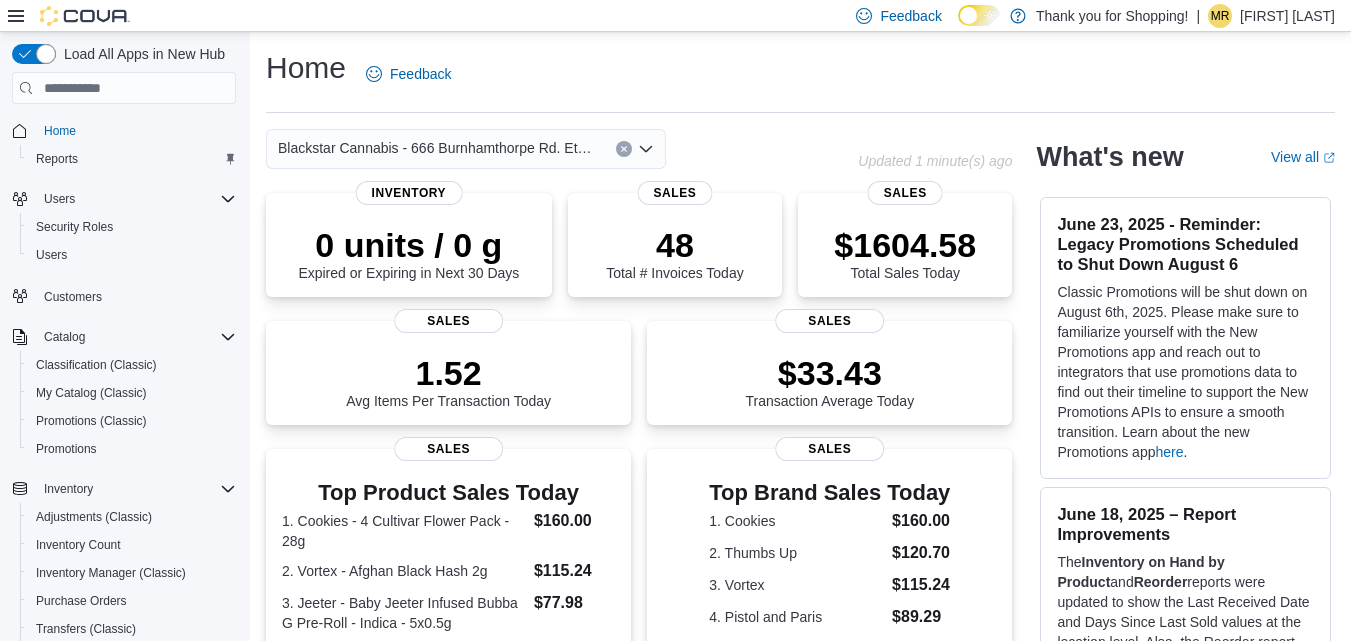 click 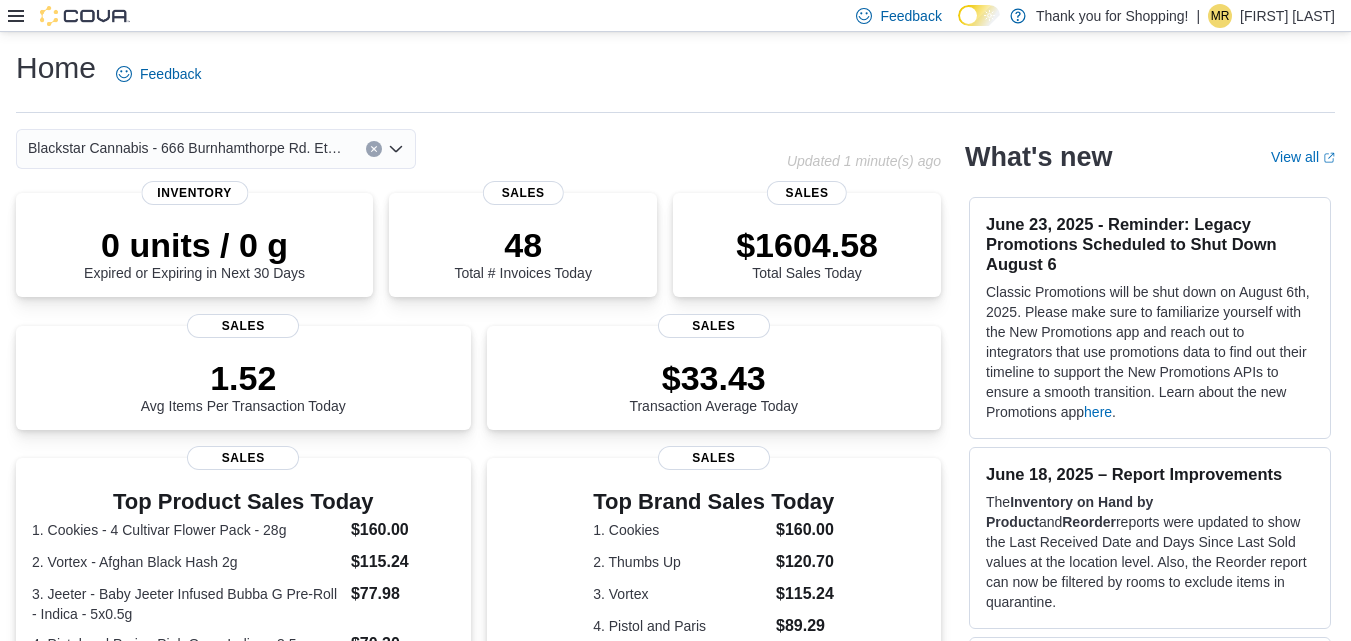 click 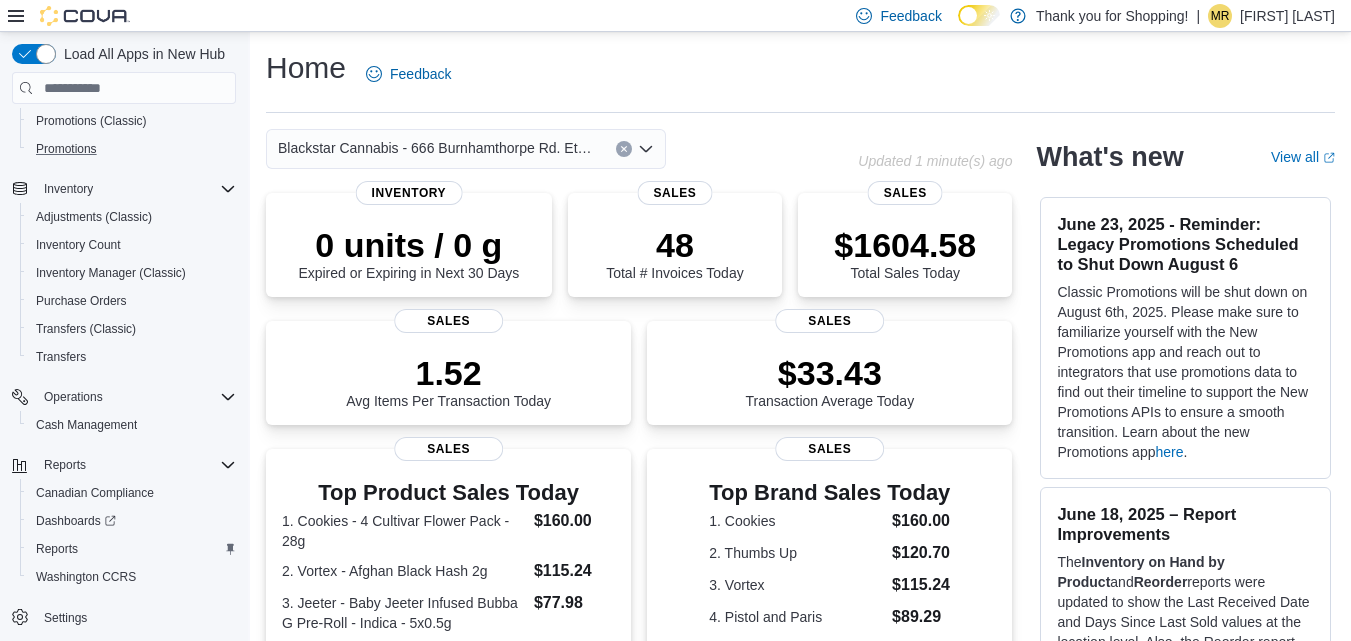 scroll, scrollTop: 305, scrollLeft: 0, axis: vertical 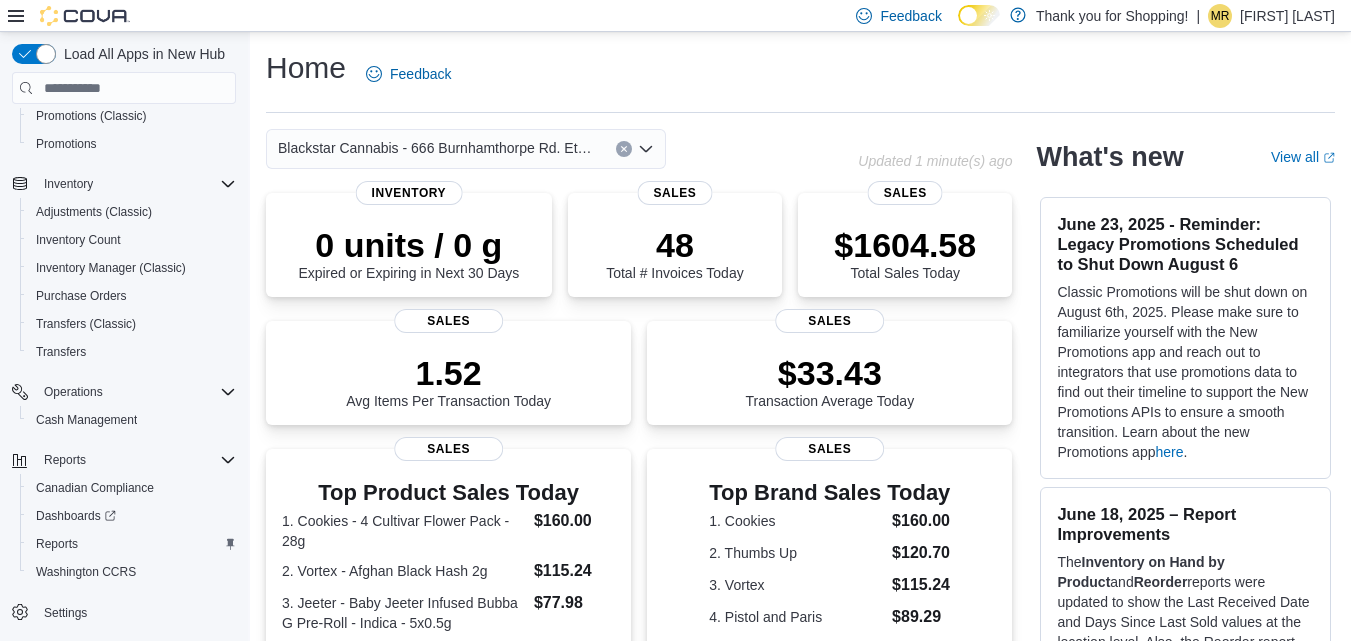 click at bounding box center (1018, 15) 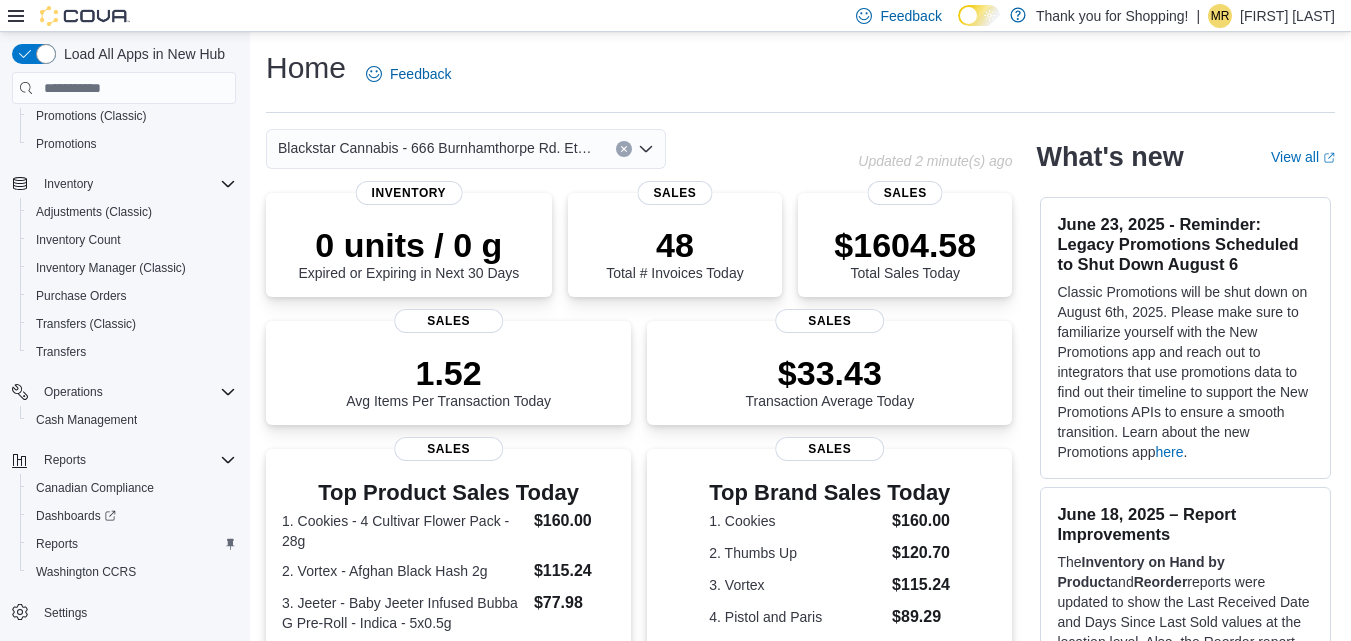 click at bounding box center [1018, 15] 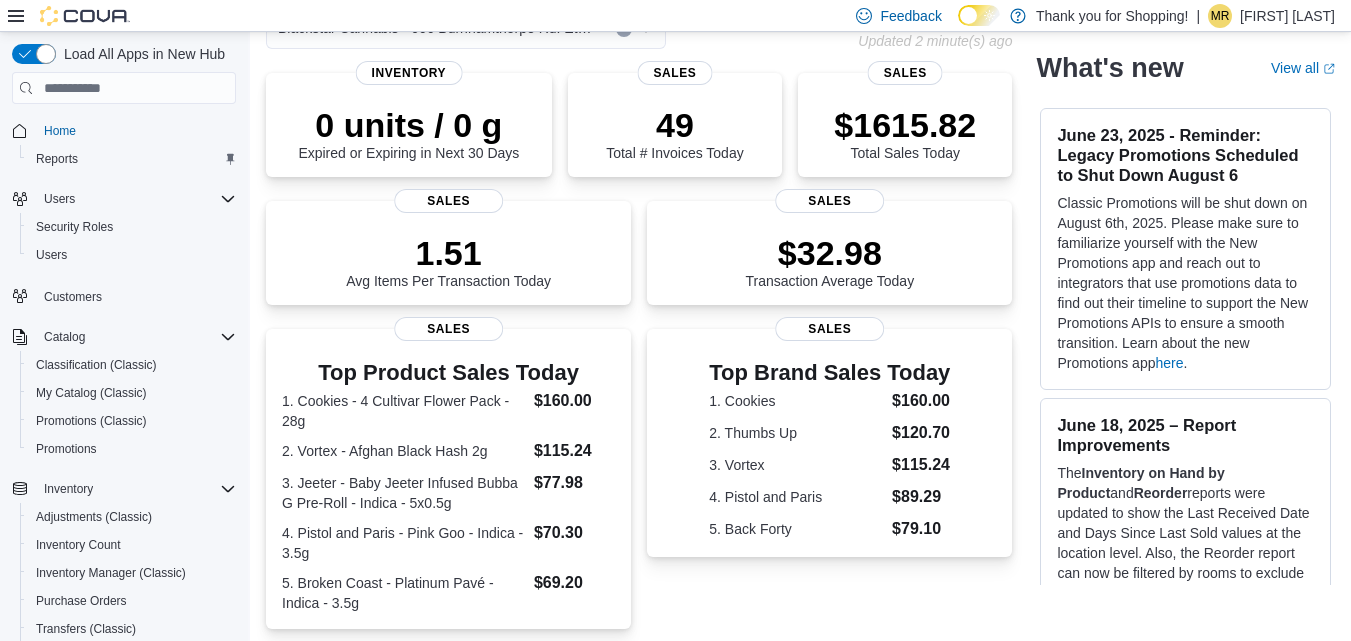 scroll, scrollTop: 300, scrollLeft: 0, axis: vertical 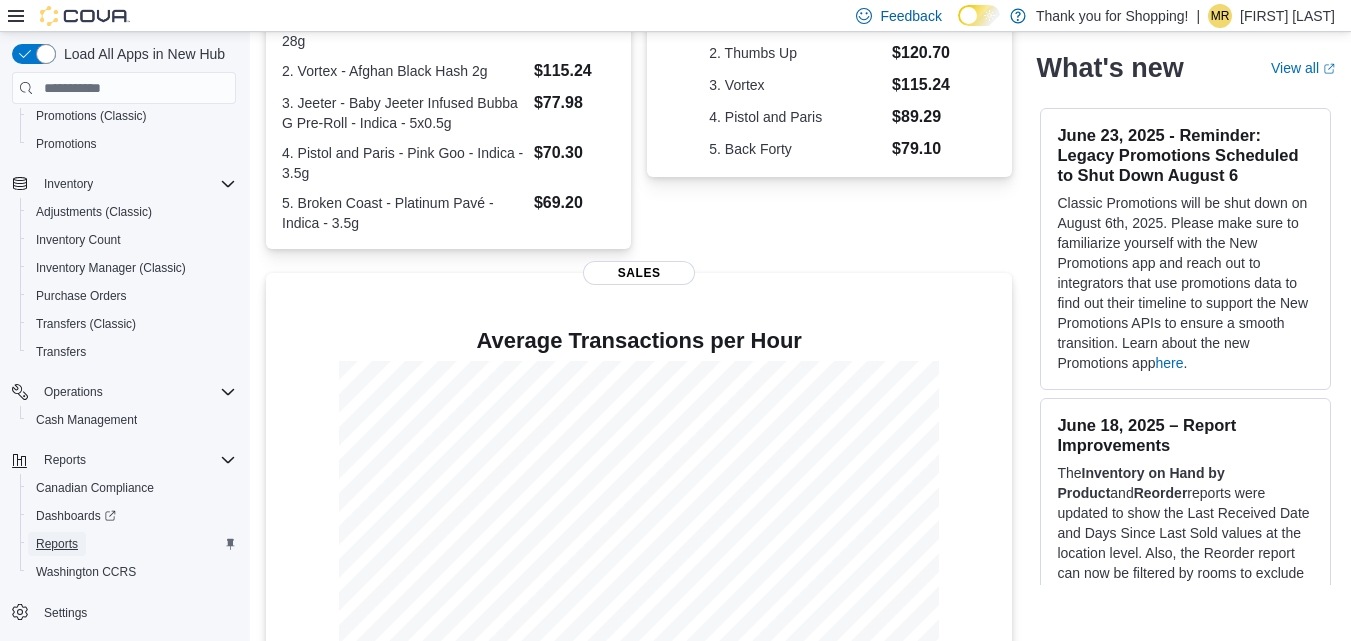 click on "Reports" at bounding box center [57, 544] 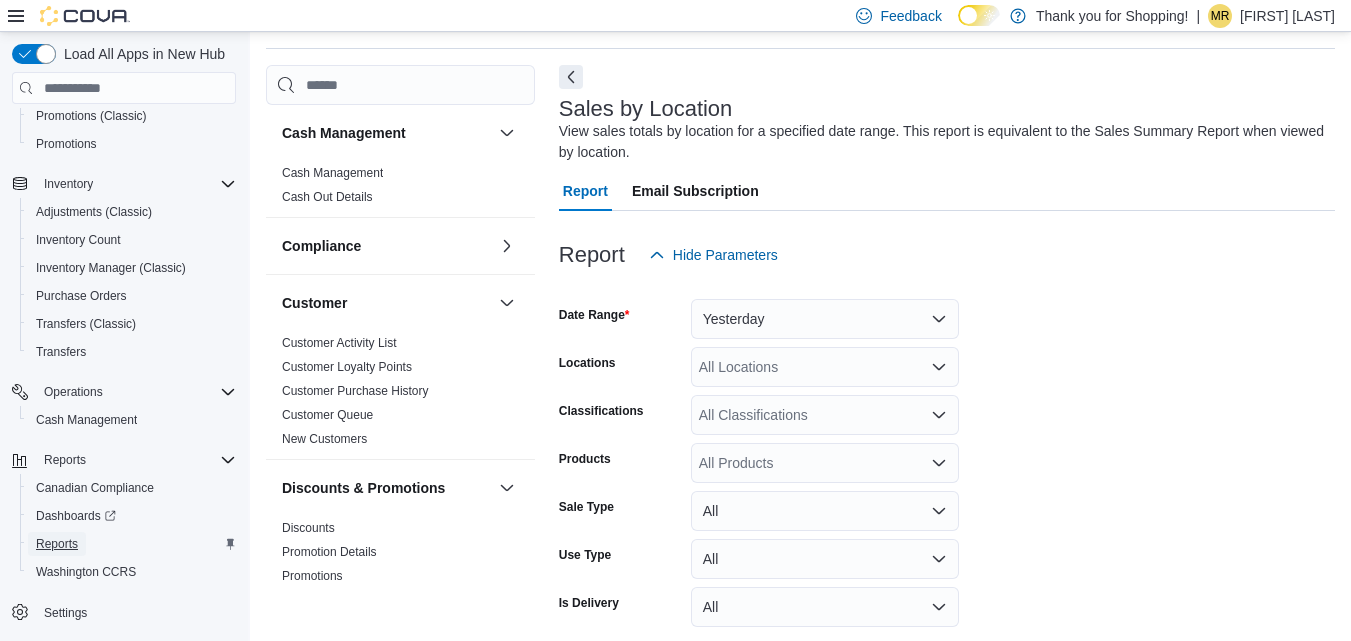 scroll, scrollTop: 67, scrollLeft: 0, axis: vertical 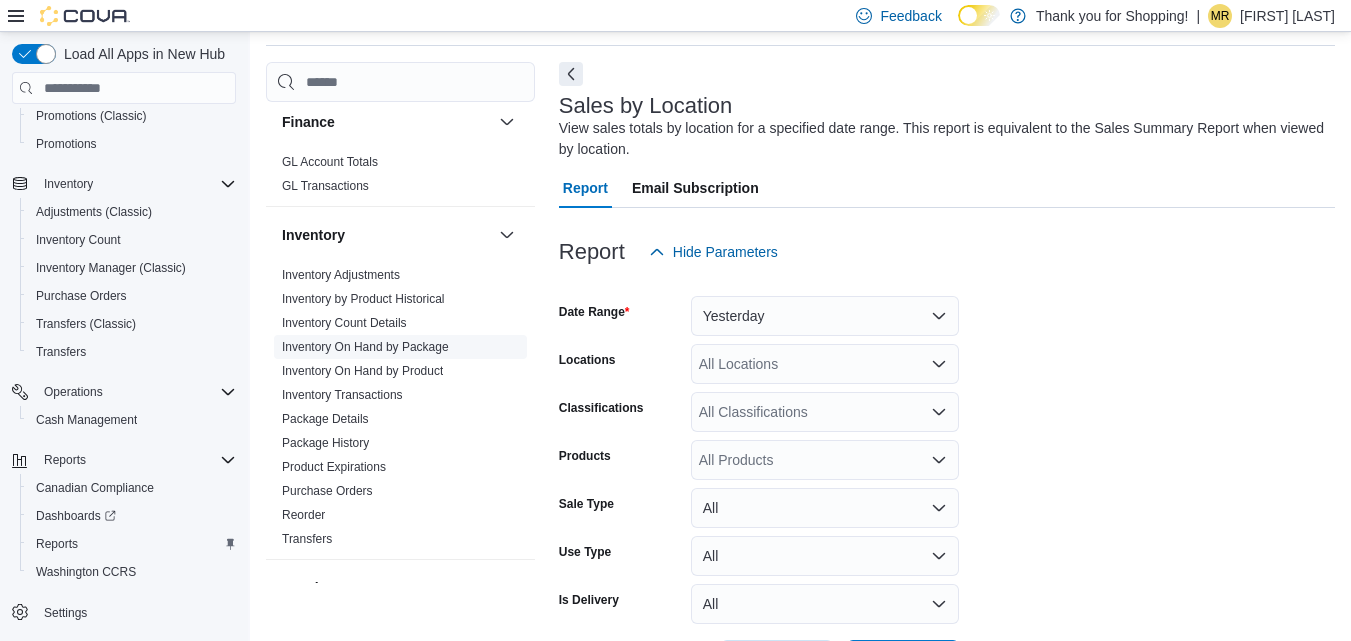 click on "Inventory On Hand by Package" at bounding box center [365, 347] 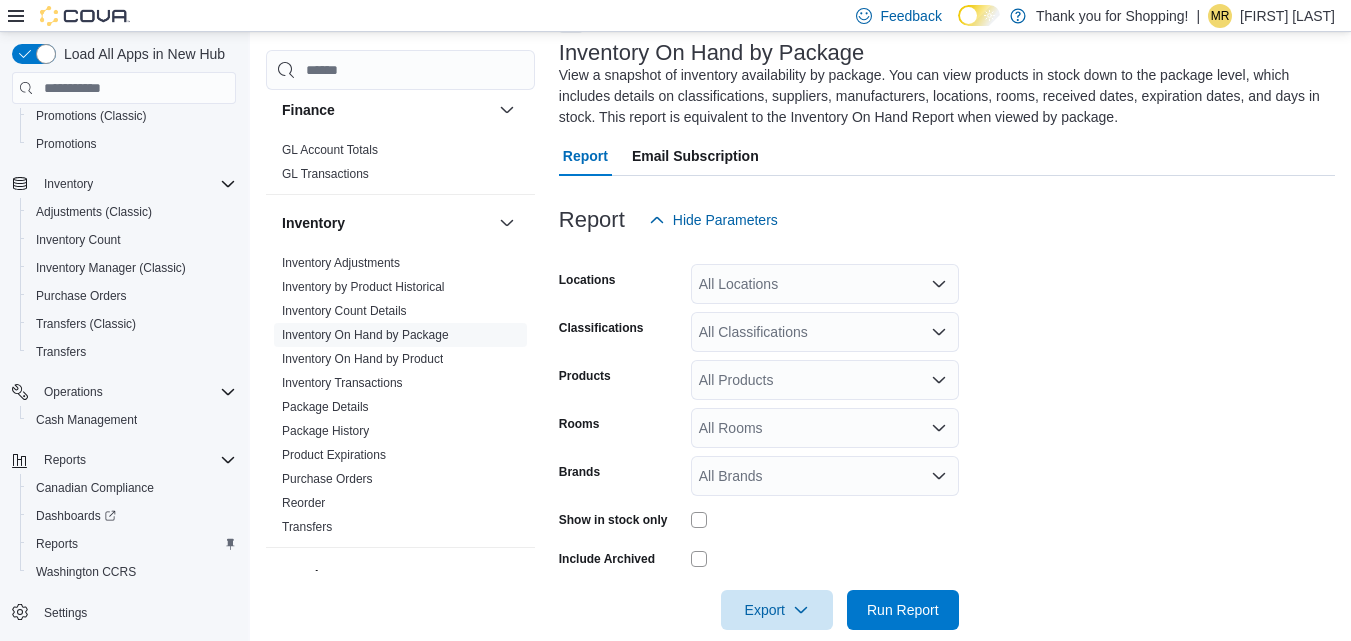 scroll, scrollTop: 149, scrollLeft: 0, axis: vertical 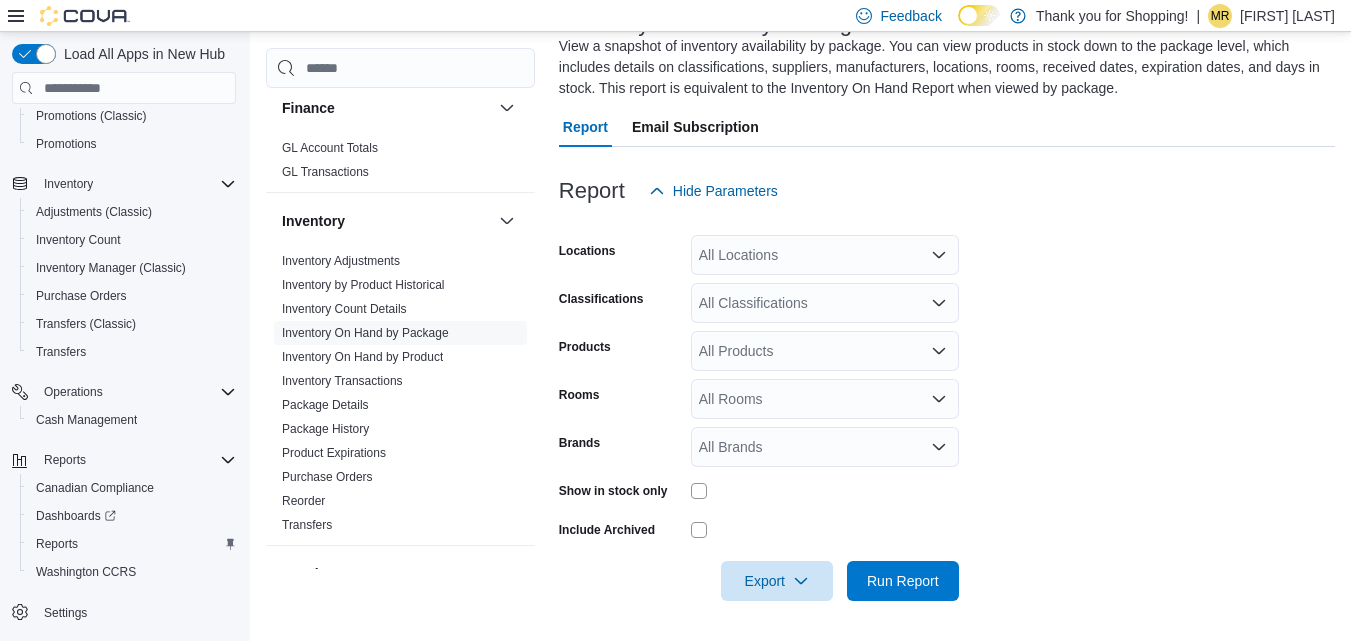 click on "All Locations" at bounding box center [825, 255] 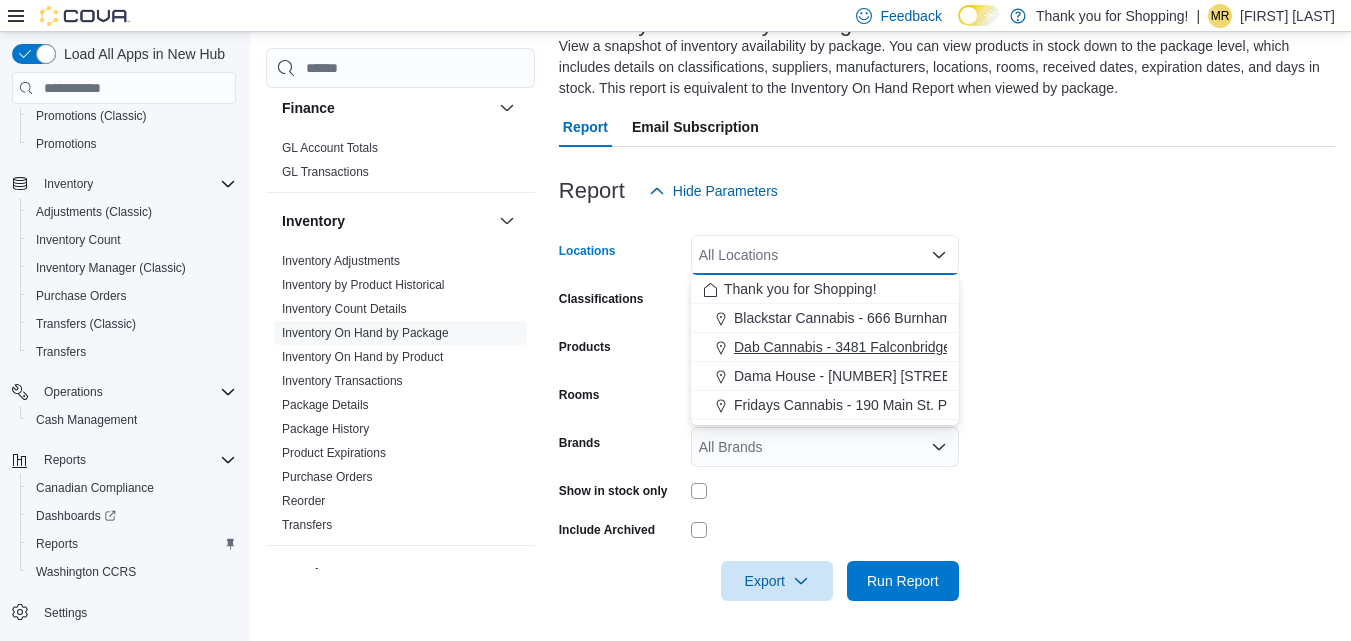 click on "Dab Cannabis - 3481 Falconbridge Hwy" at bounding box center [858, 347] 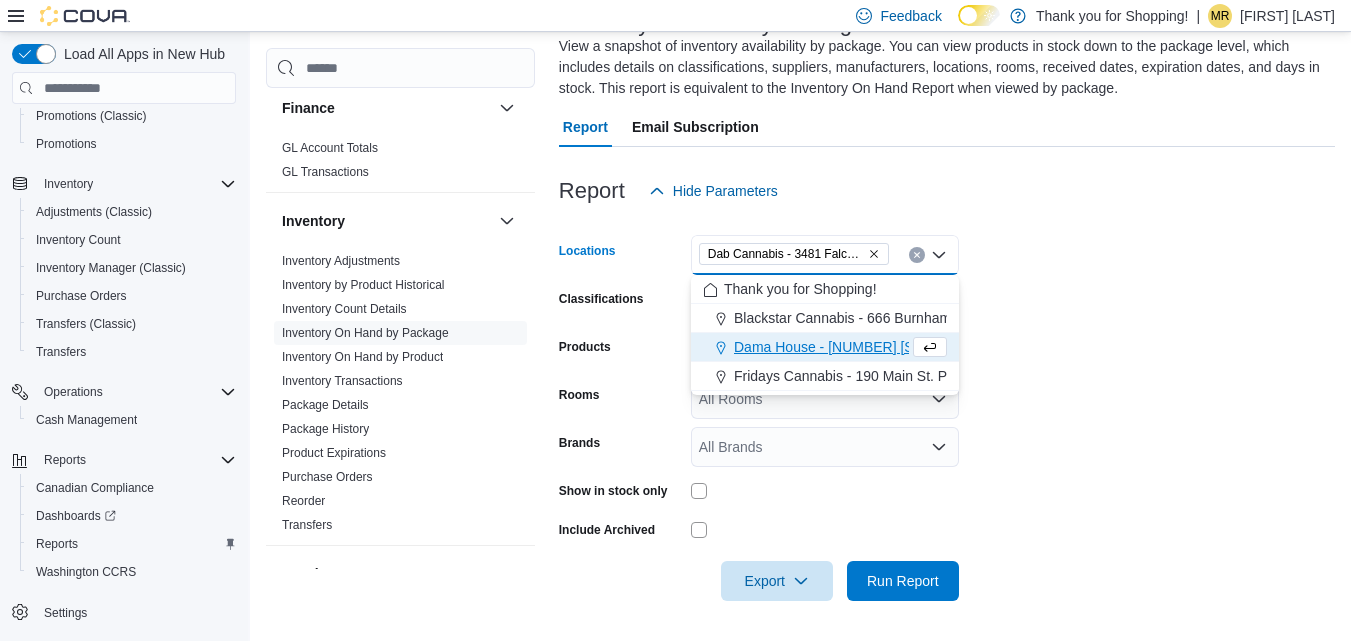 click on "Locations Dab Cannabis - 3481 Falconbridge Hwy Combo box. Selected. Dab Cannabis - 3481 Falconbridge Hwy. Press Backspace to delete Dab Cannabis - 3481 Falconbridge Hwy. Combo box input. All Locations. Type some text or, to display a list of choices, press Down Arrow. To exit the list of choices, press Escape. Classifications All Classifications Products All Products Rooms All Rooms Brands All Brands Show in stock only Include Archived Export  Run Report" at bounding box center [947, 406] 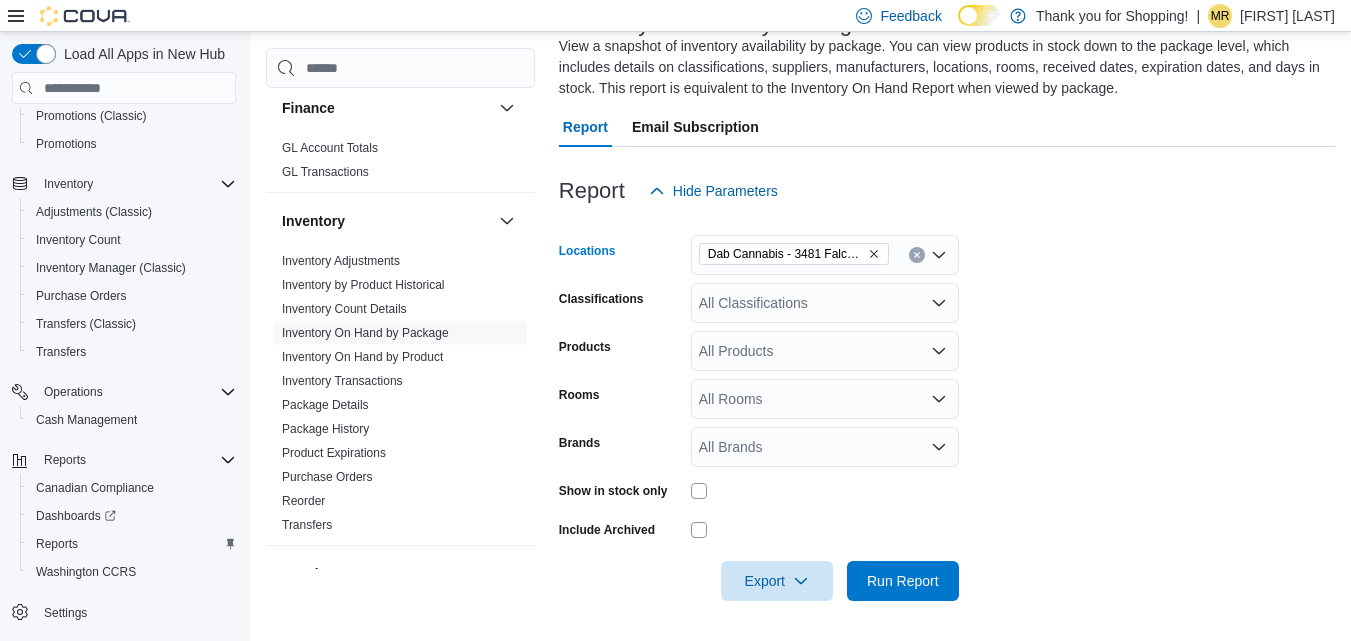 click on "Dab Cannabis - 3481 Falconbridge Hwy" at bounding box center [794, 254] 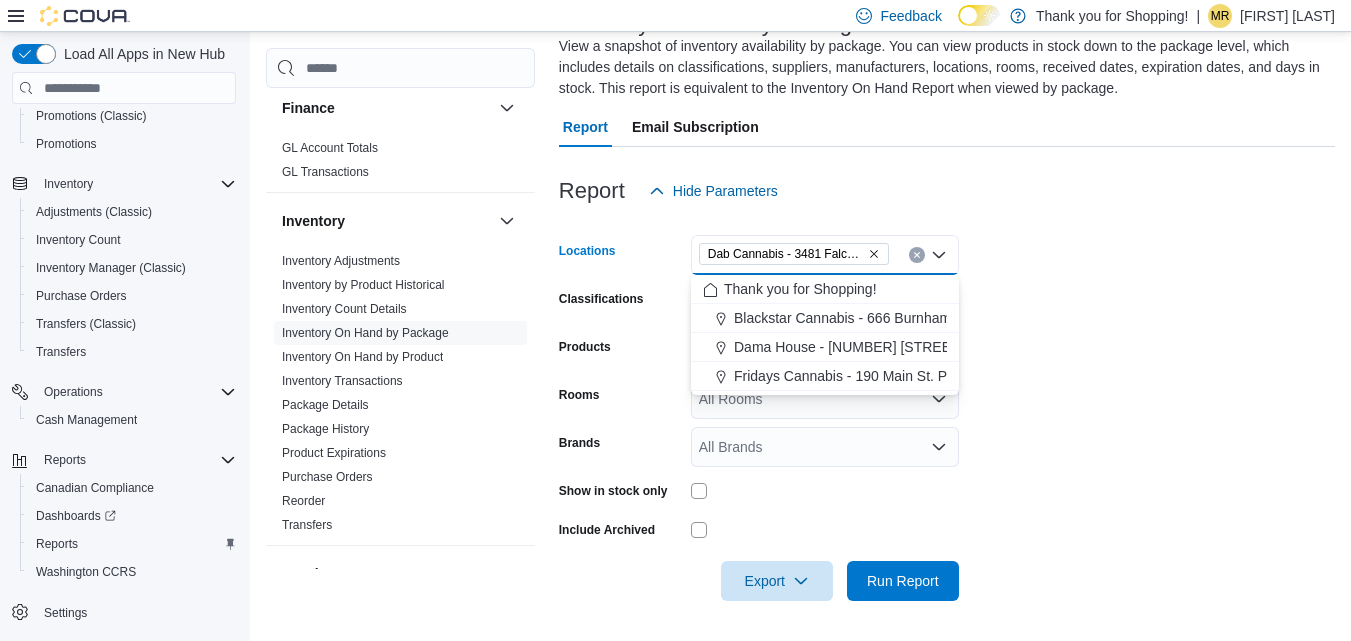 click 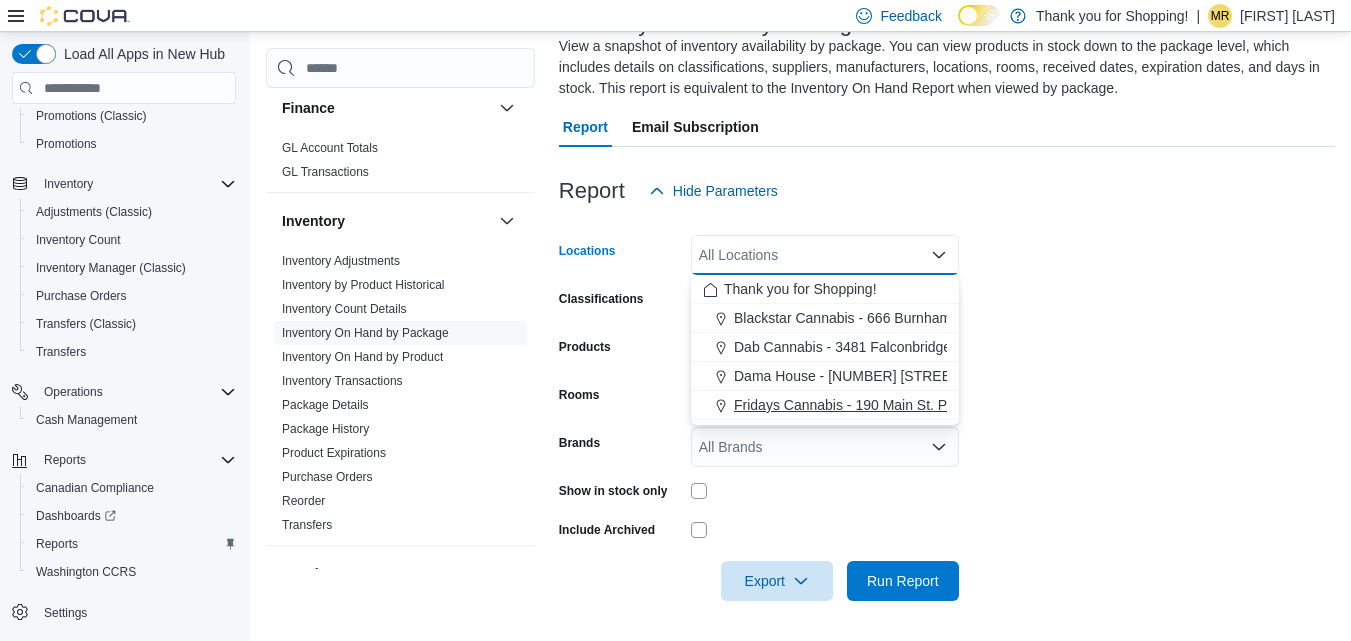 click on "Fridays Cannabis - 190 Main St. Picton" at bounding box center (855, 405) 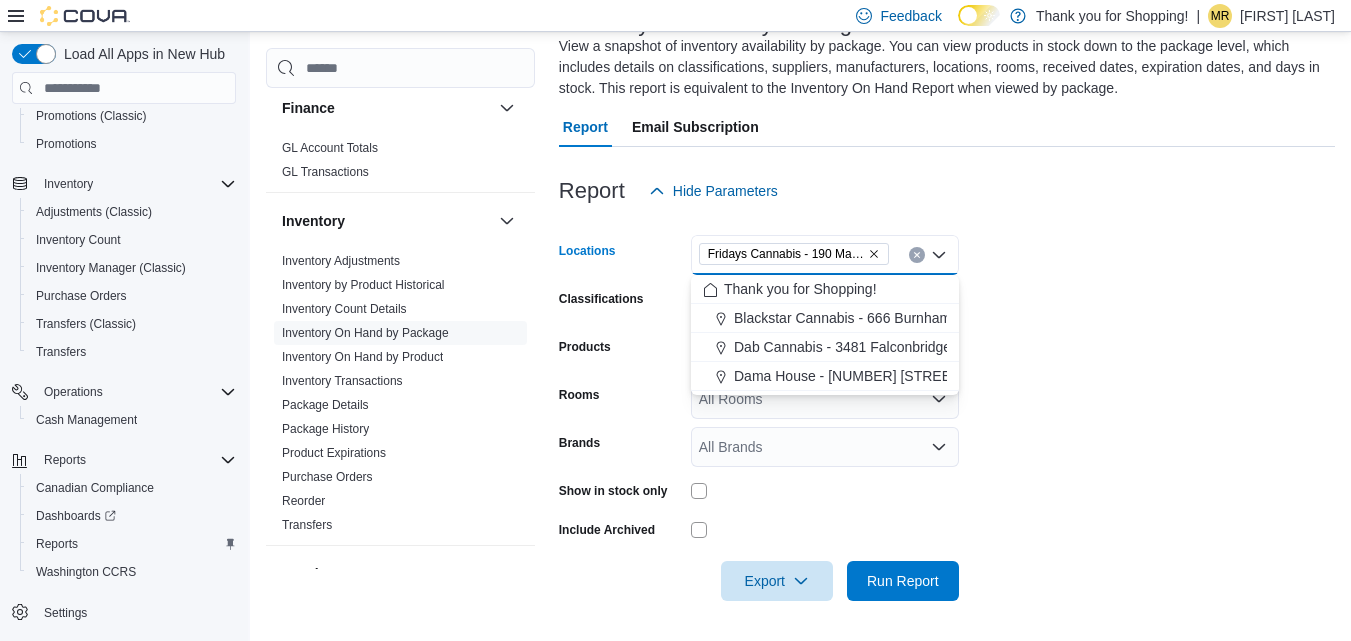 click on "Locations Fridays Cannabis - 190 Main St. Picton Combo box. Selected. Fridays Cannabis - 190 Main St. Picton. Press Backspace to delete Fridays Cannabis - 190 Main St. Picton. Combo box input. All Locations. Type some text or, to display a list of choices, press Down Arrow. To exit the list of choices, press Escape. Classifications All Classifications Products All Products Rooms All Rooms Brands All Brands Show in stock only Include Archived Export  Run Report" at bounding box center [947, 406] 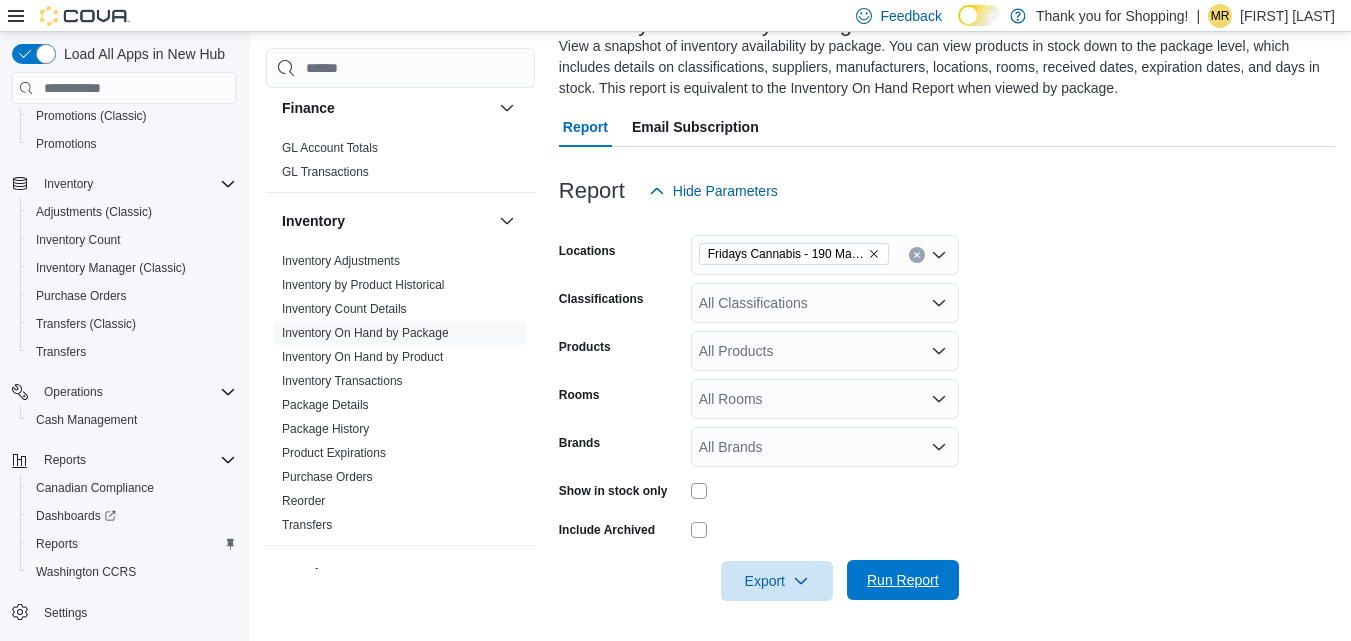 click on "Run Report" at bounding box center (903, 580) 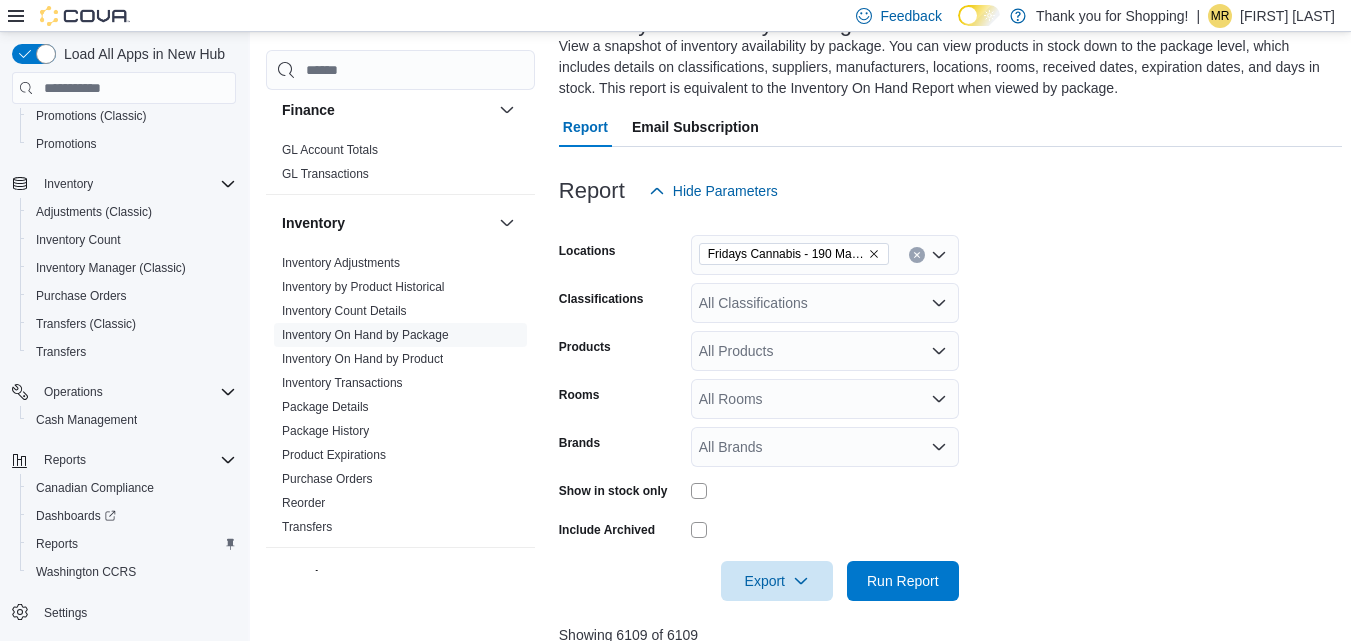 scroll, scrollTop: 549, scrollLeft: 0, axis: vertical 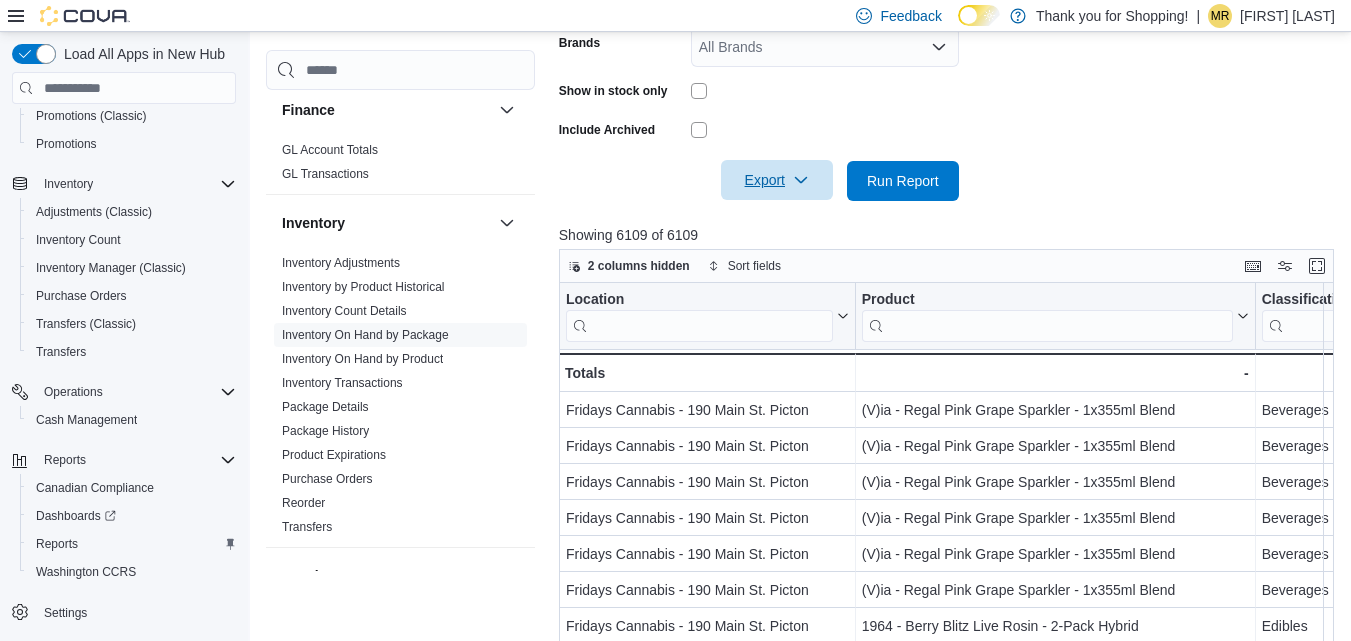click on "Export" at bounding box center (777, 180) 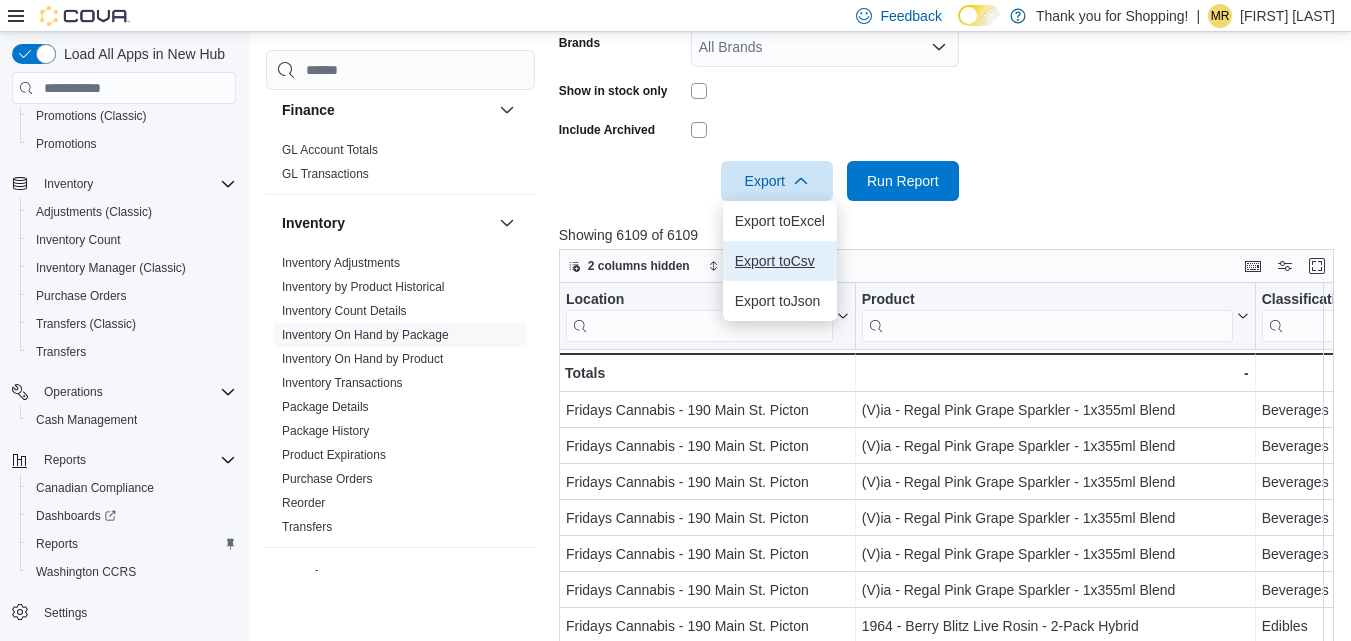 click on "Export to  Csv" at bounding box center (780, 261) 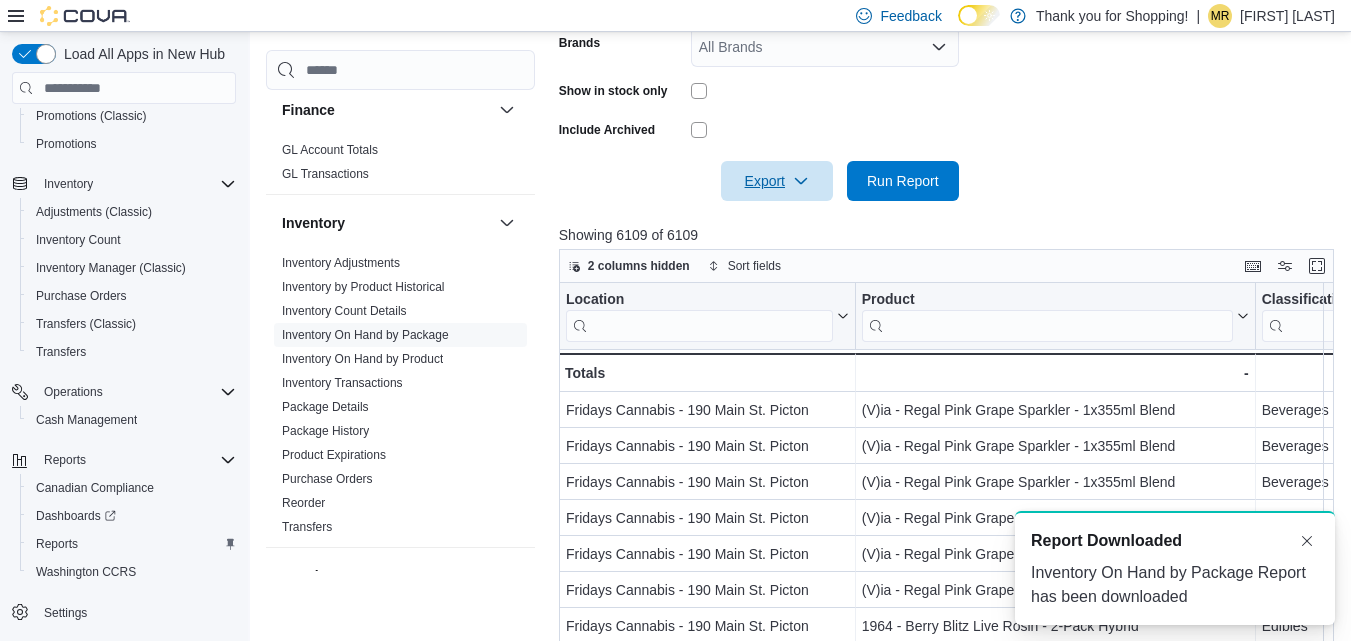 scroll, scrollTop: 0, scrollLeft: 0, axis: both 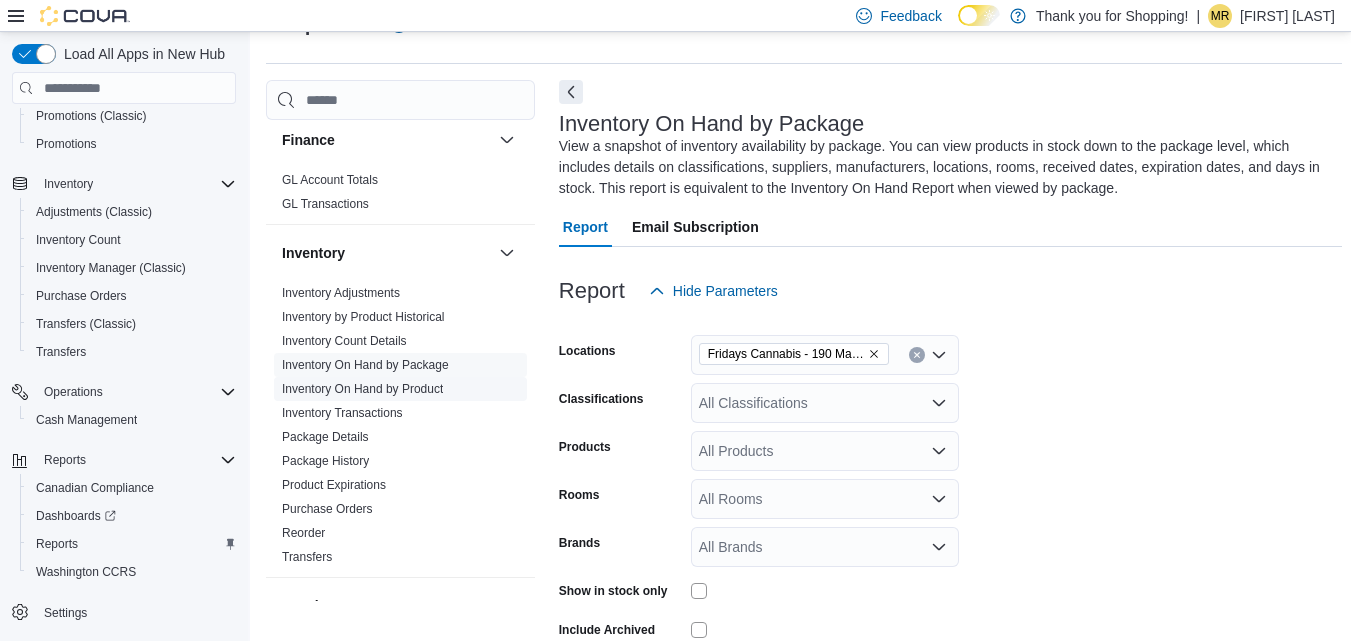 click on "Inventory On Hand by Product" at bounding box center [362, 389] 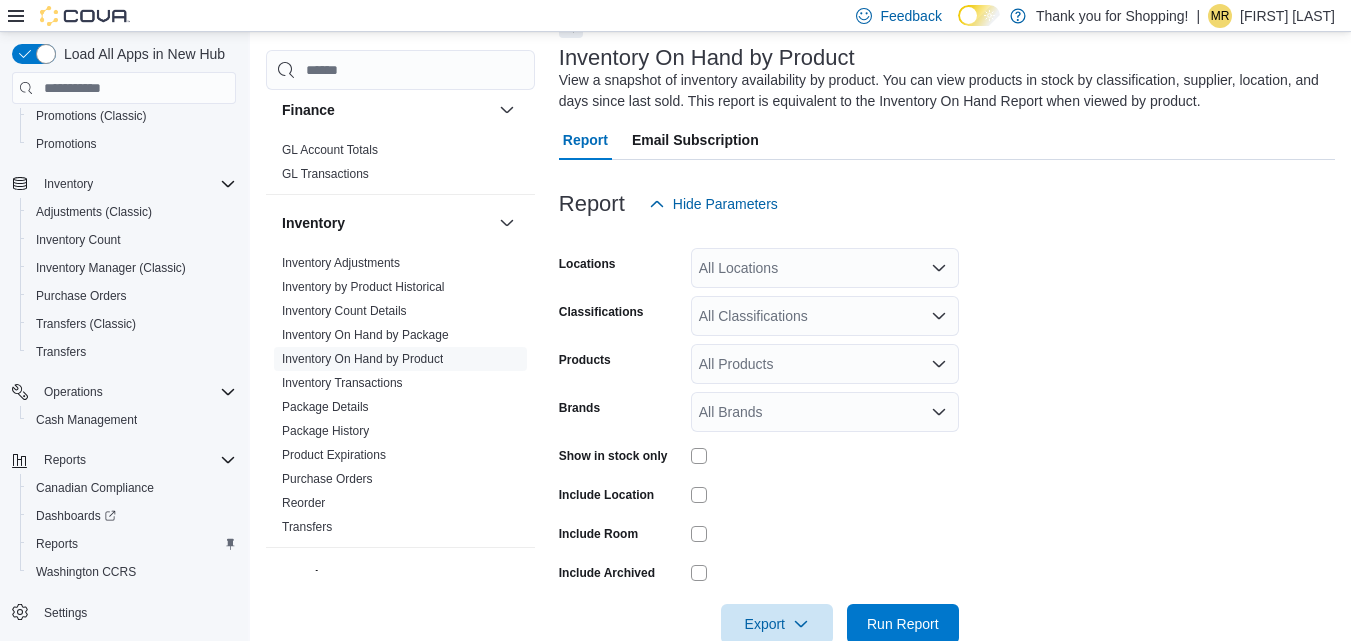 scroll, scrollTop: 158, scrollLeft: 0, axis: vertical 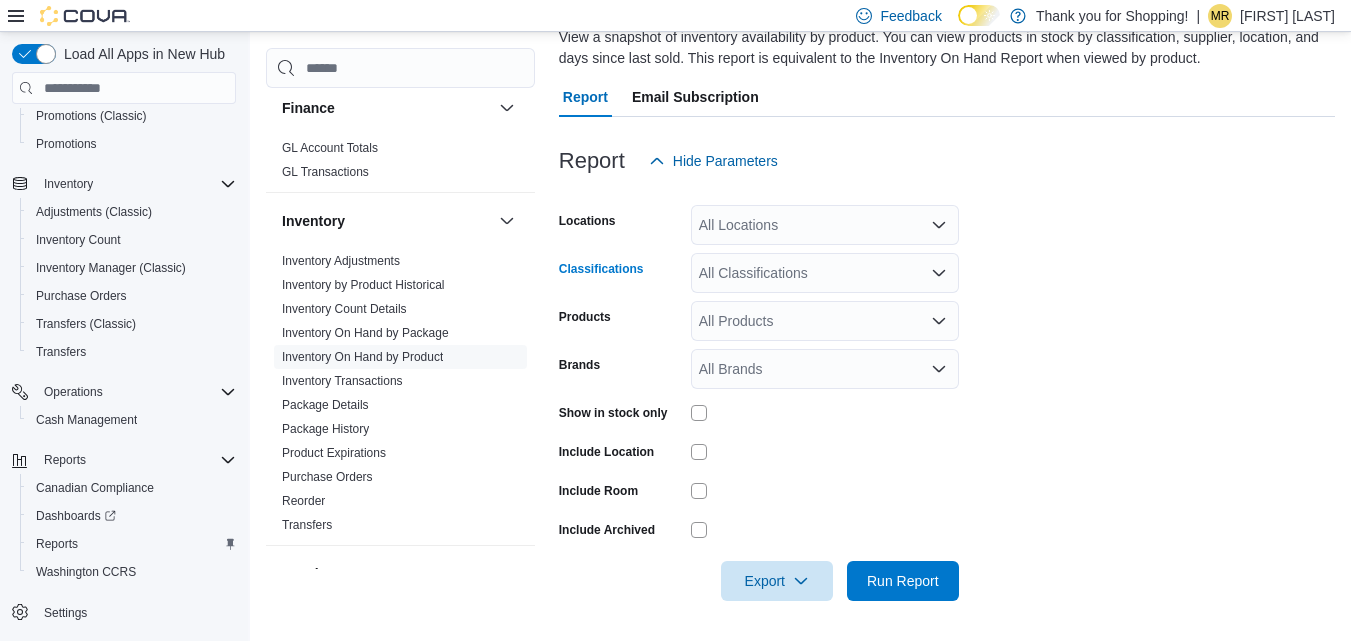 click on "All Classifications" at bounding box center (825, 273) 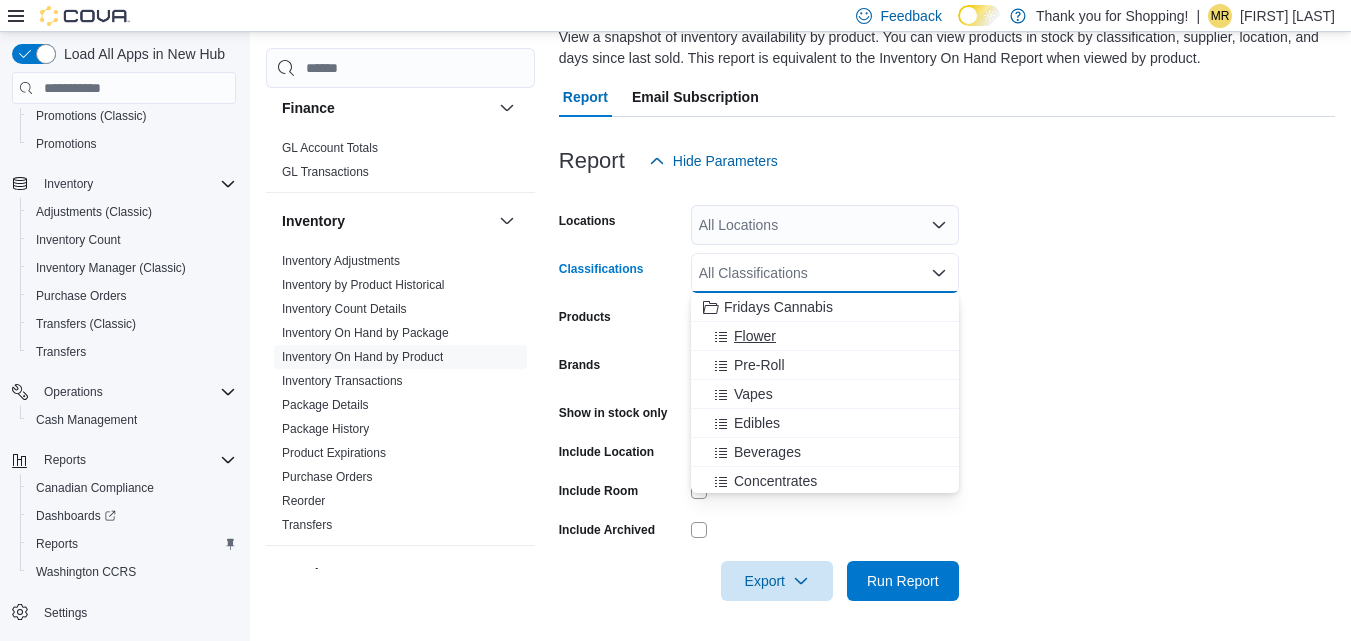 click on "Flower" at bounding box center [755, 336] 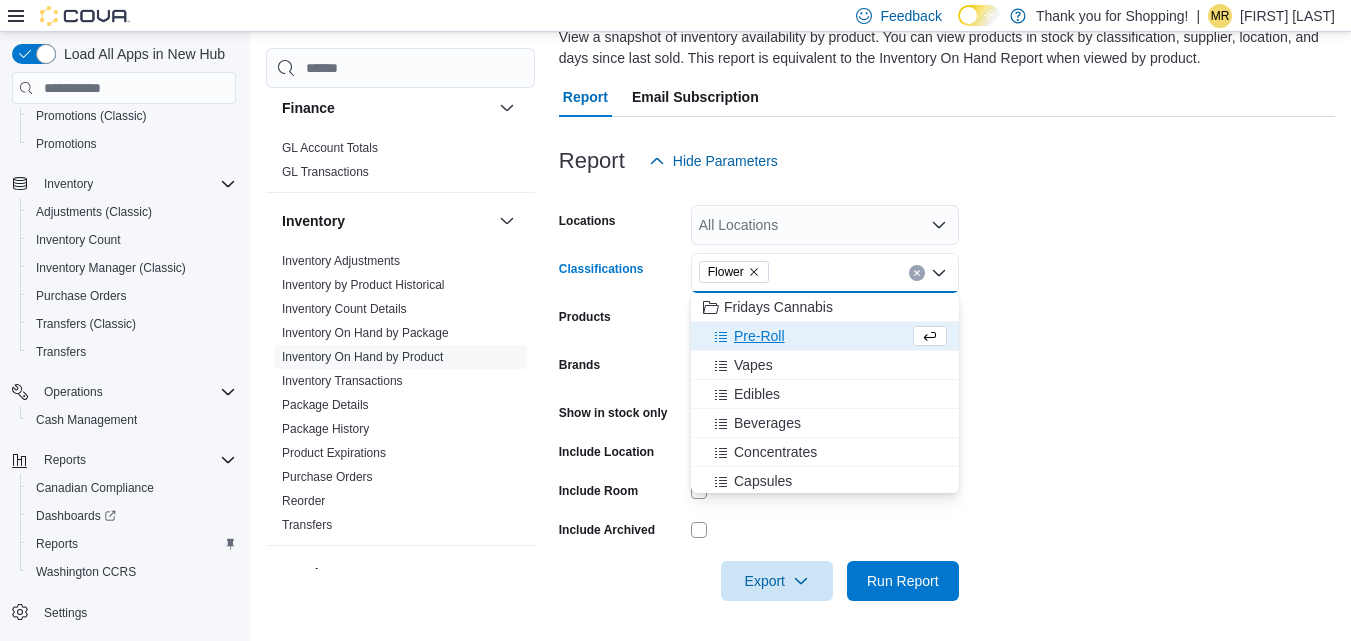 click on "Pre-Roll" at bounding box center [759, 336] 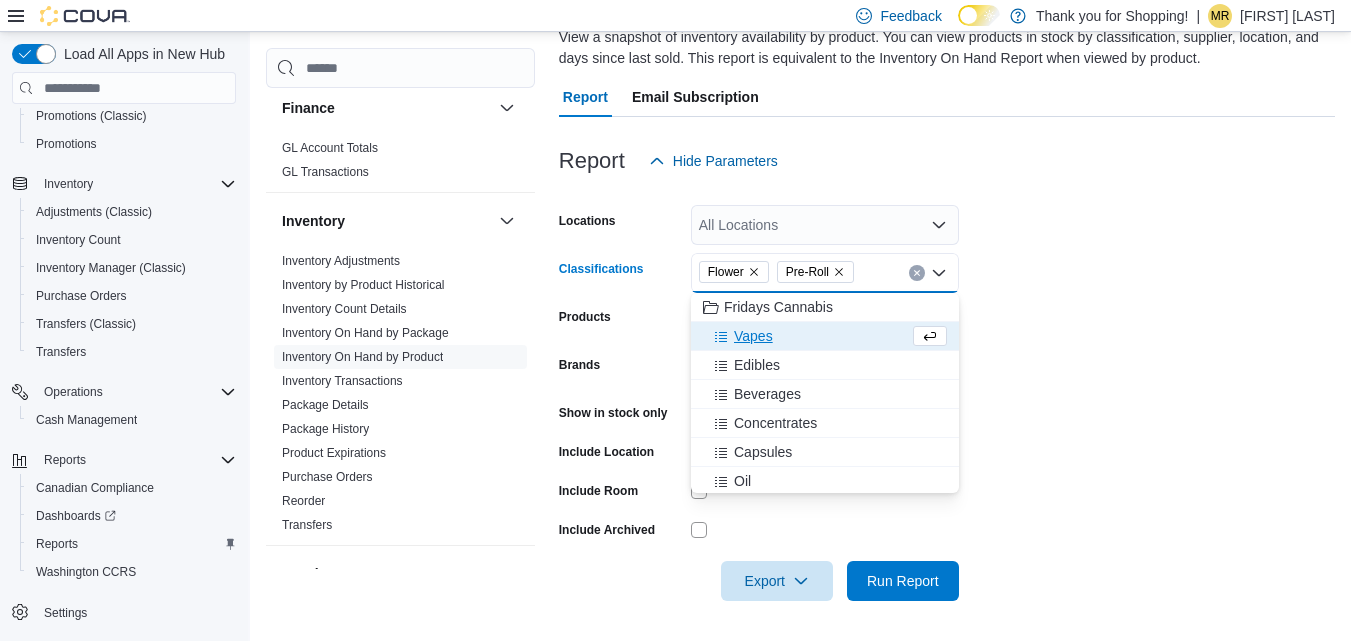 click on "Vapes" at bounding box center [753, 336] 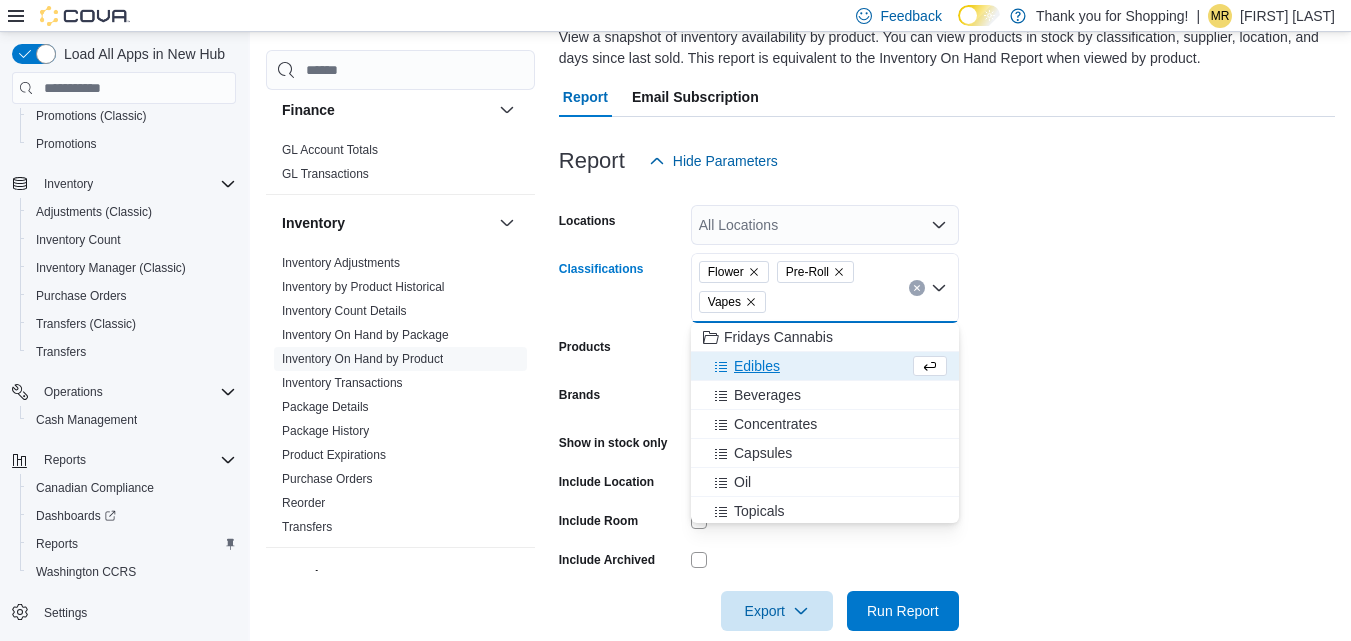 click on "Edibles" at bounding box center (757, 366) 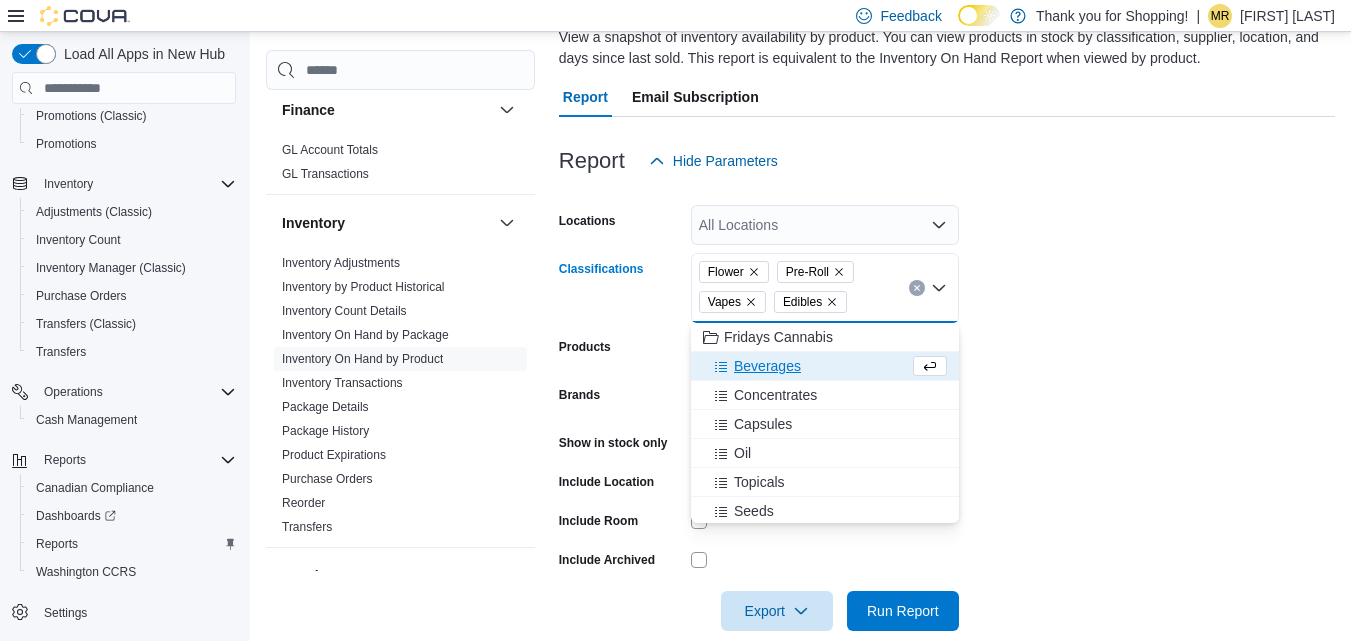 click on "Beverages" at bounding box center [767, 366] 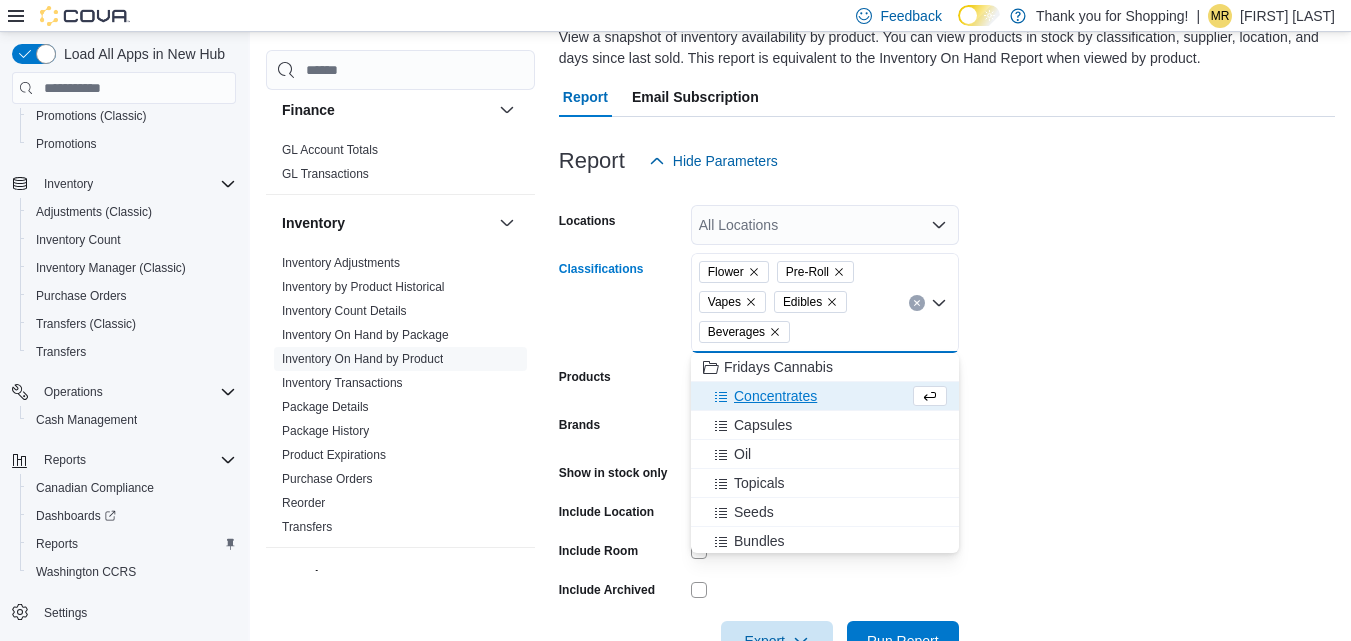click on "Concentrates" at bounding box center (775, 396) 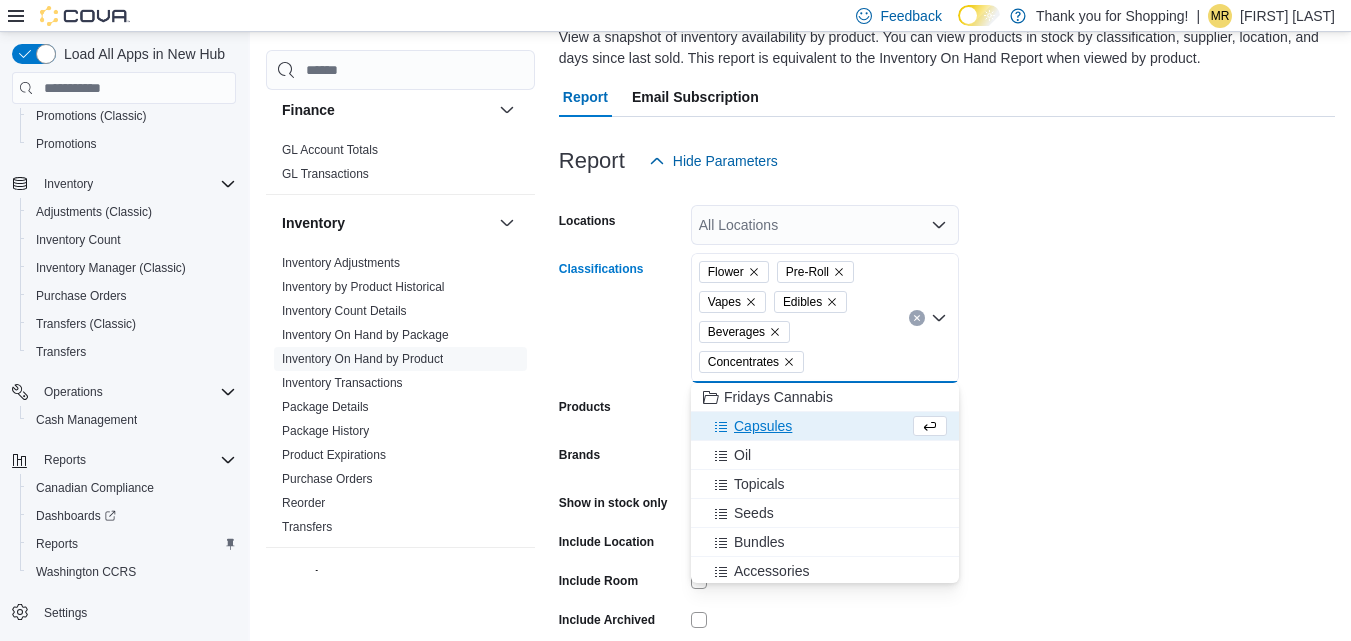 click on "Capsules" at bounding box center [763, 426] 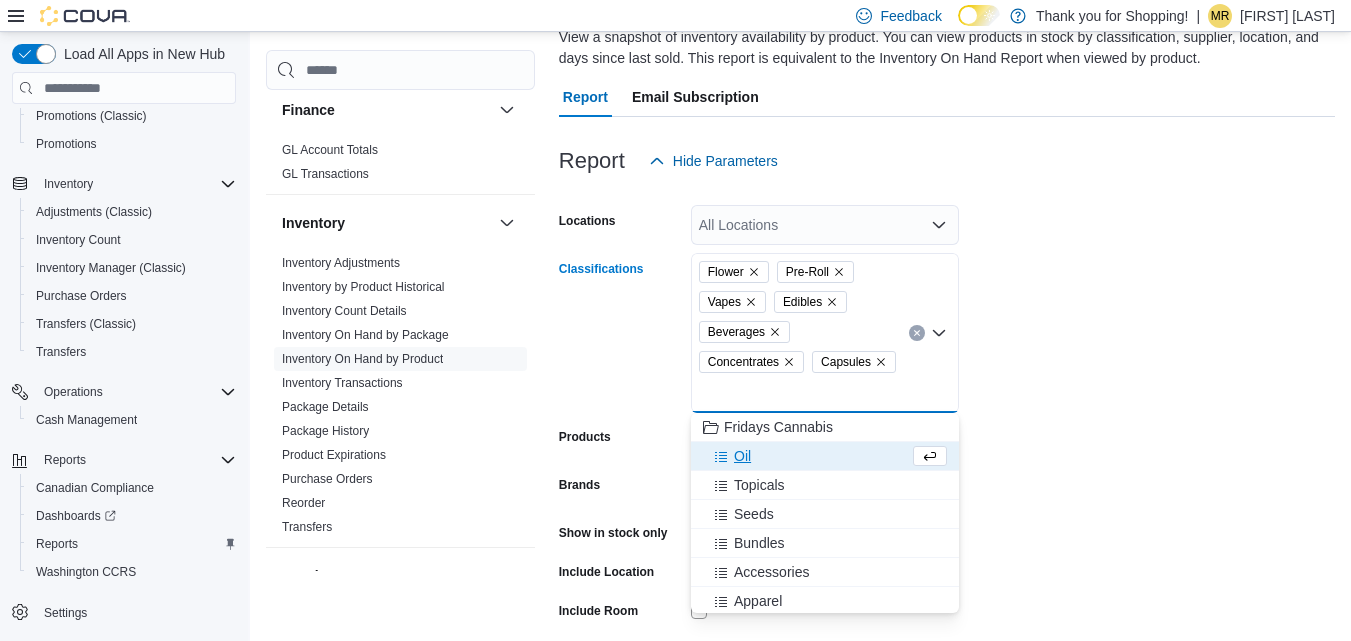 click on "Oil" at bounding box center (806, 456) 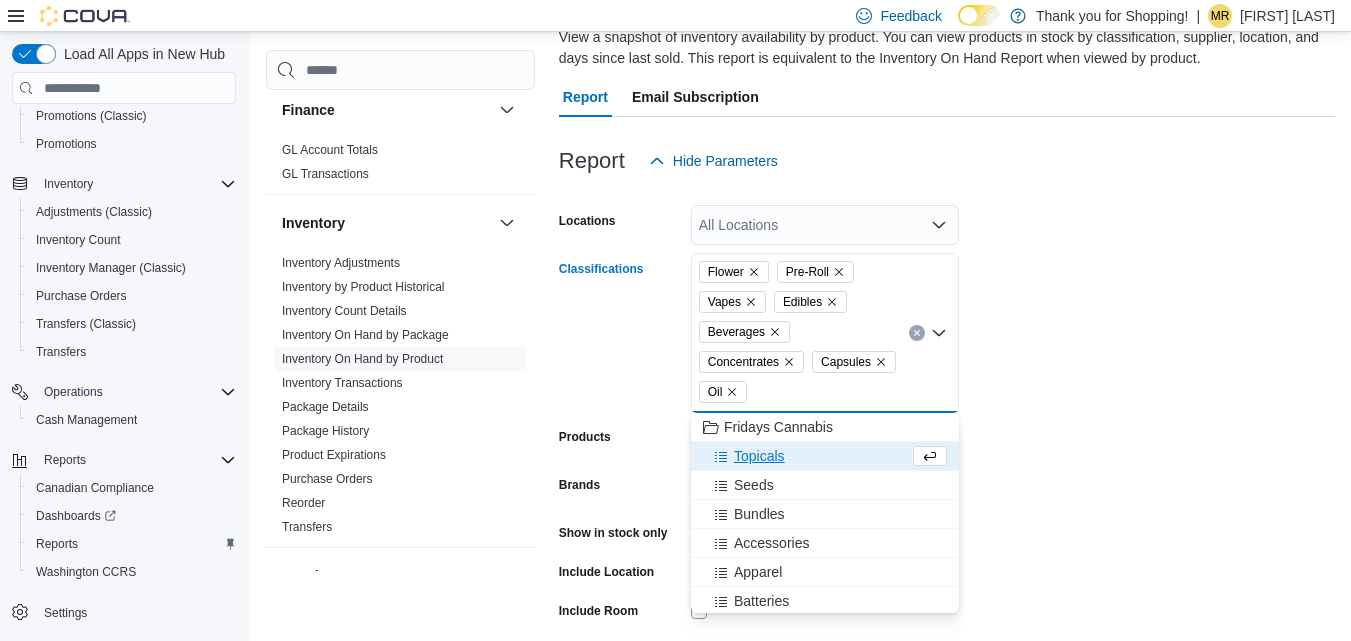 click on "Topicals" at bounding box center (759, 456) 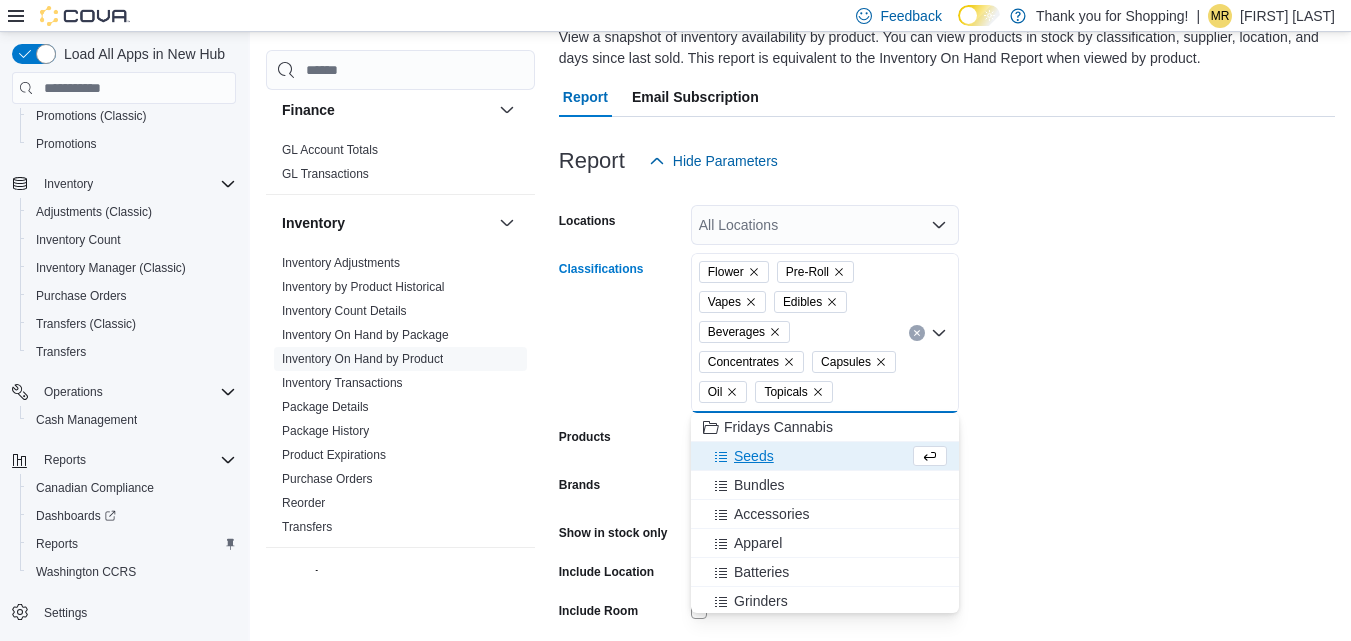 click on "Seeds" at bounding box center [754, 456] 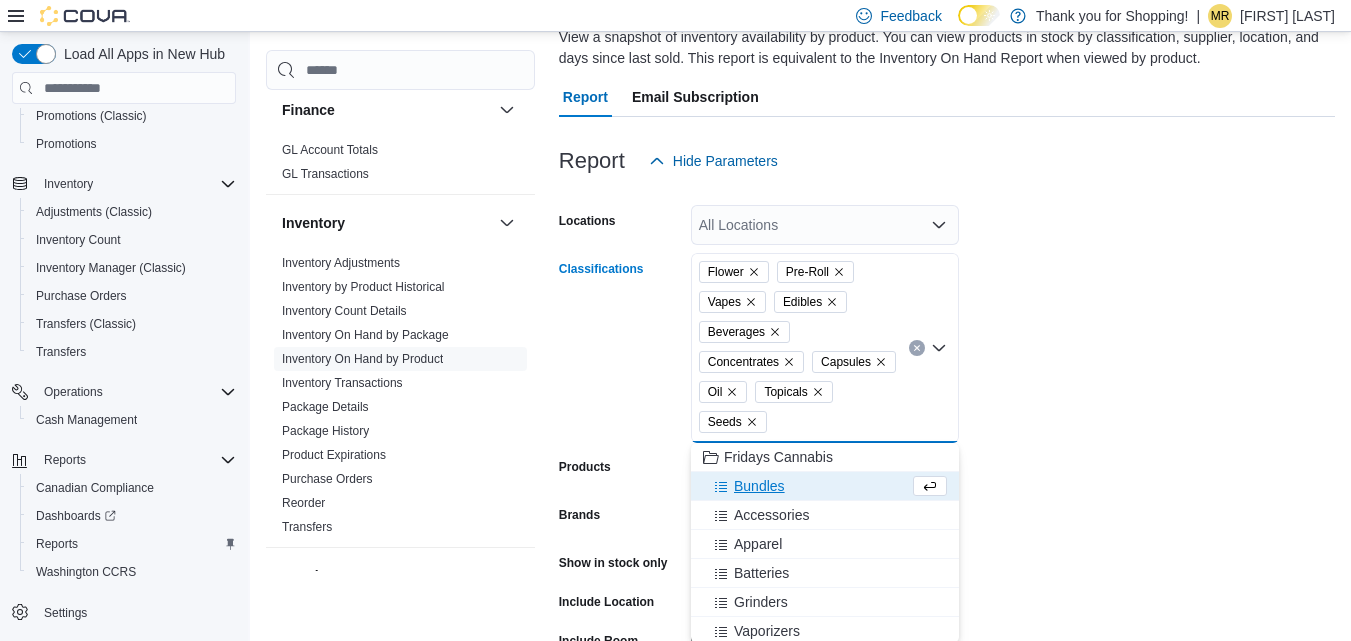 click on "Locations All Locations Classifications Flower Pre-Roll Vapes Edibles Beverages Concentrates Capsules Oil Topicals Seeds Combo box. Selected. Flower, Pre-Roll, Vapes, Edibles, Beverages, Concentrates, Capsules, Oil, Topicals, Seeds. Press Backspace to delete Seeds. Combo box input. All Classifications. Type some text or, to display a list of choices, press Down Arrow. To exit the list of choices, press Escape. Products All Products Brands All Brands Show in stock only Include Location Include Room Include Archived Export  Run Report" at bounding box center (947, 466) 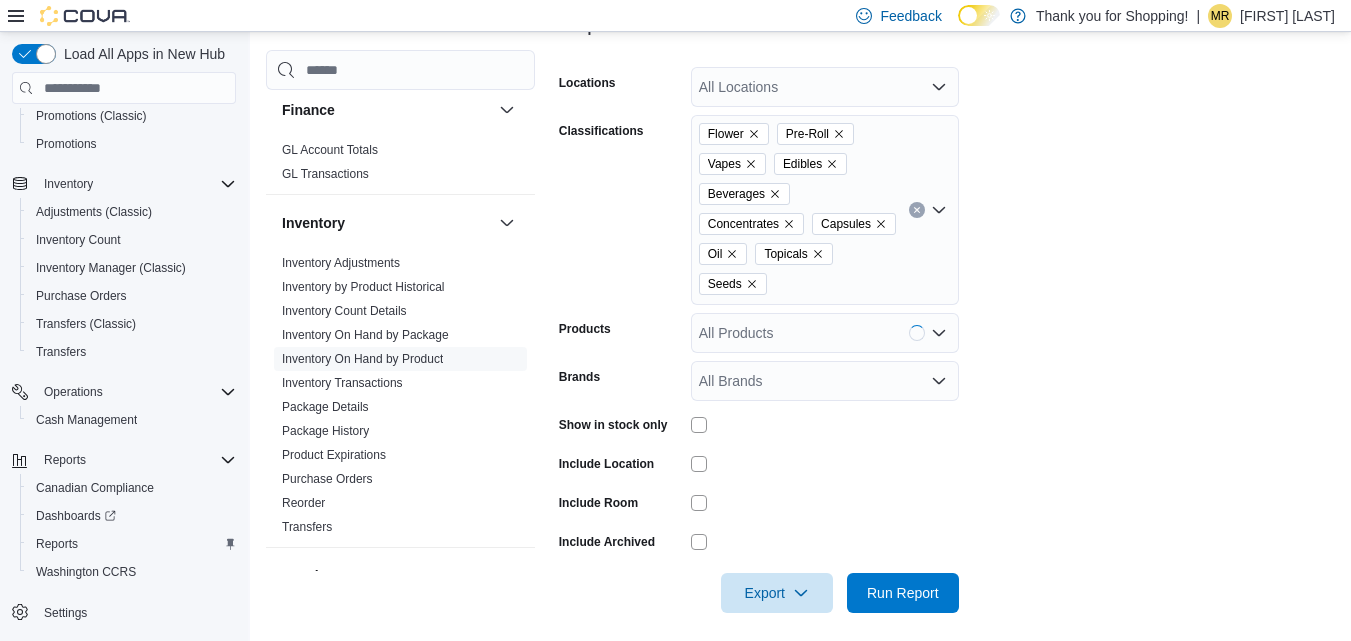 scroll, scrollTop: 308, scrollLeft: 0, axis: vertical 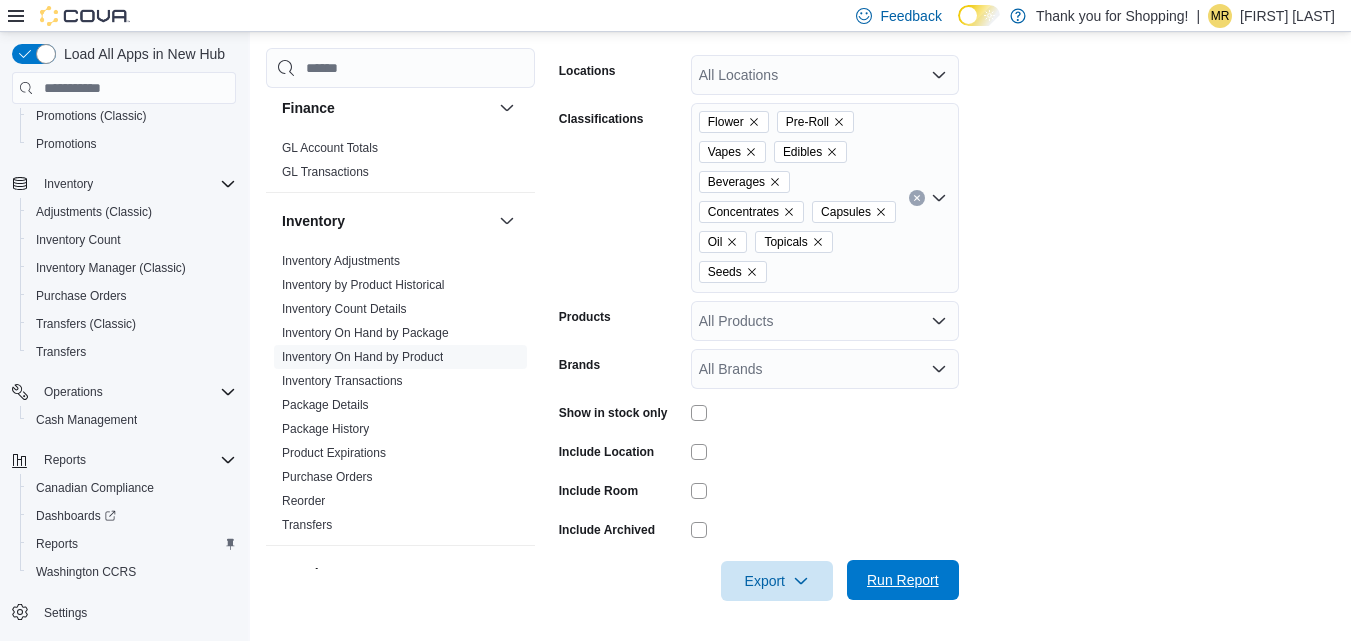 click on "Run Report" at bounding box center [903, 580] 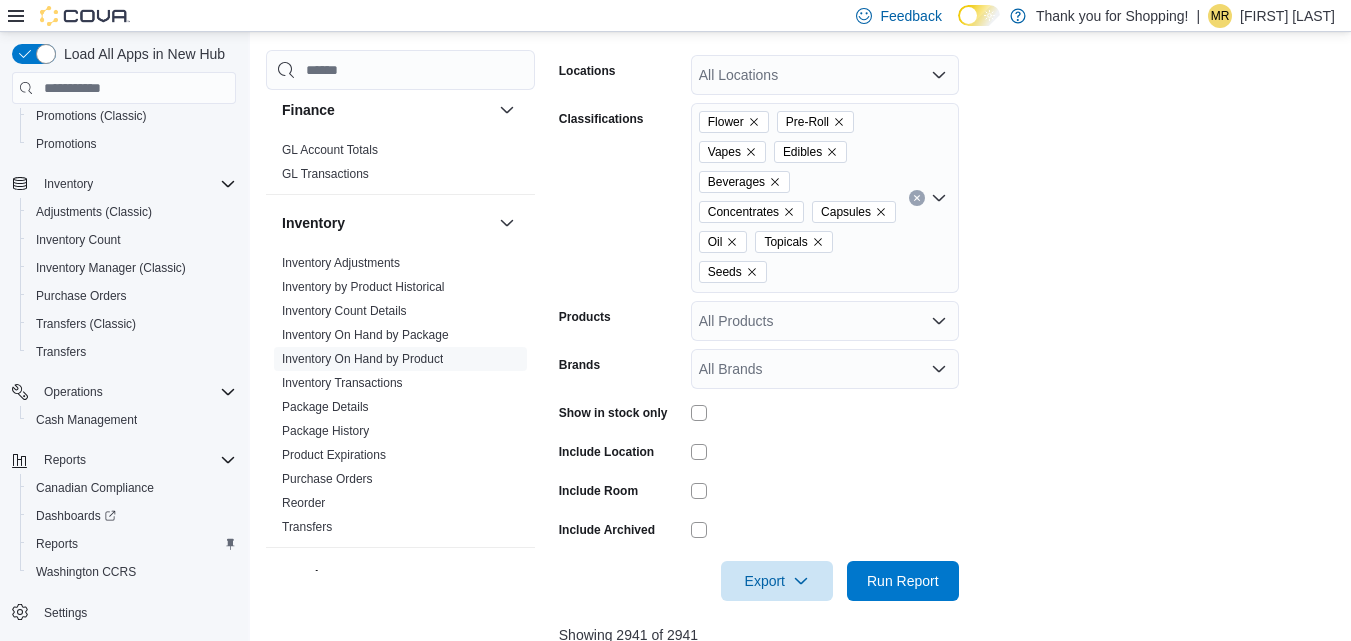 scroll, scrollTop: 608, scrollLeft: 0, axis: vertical 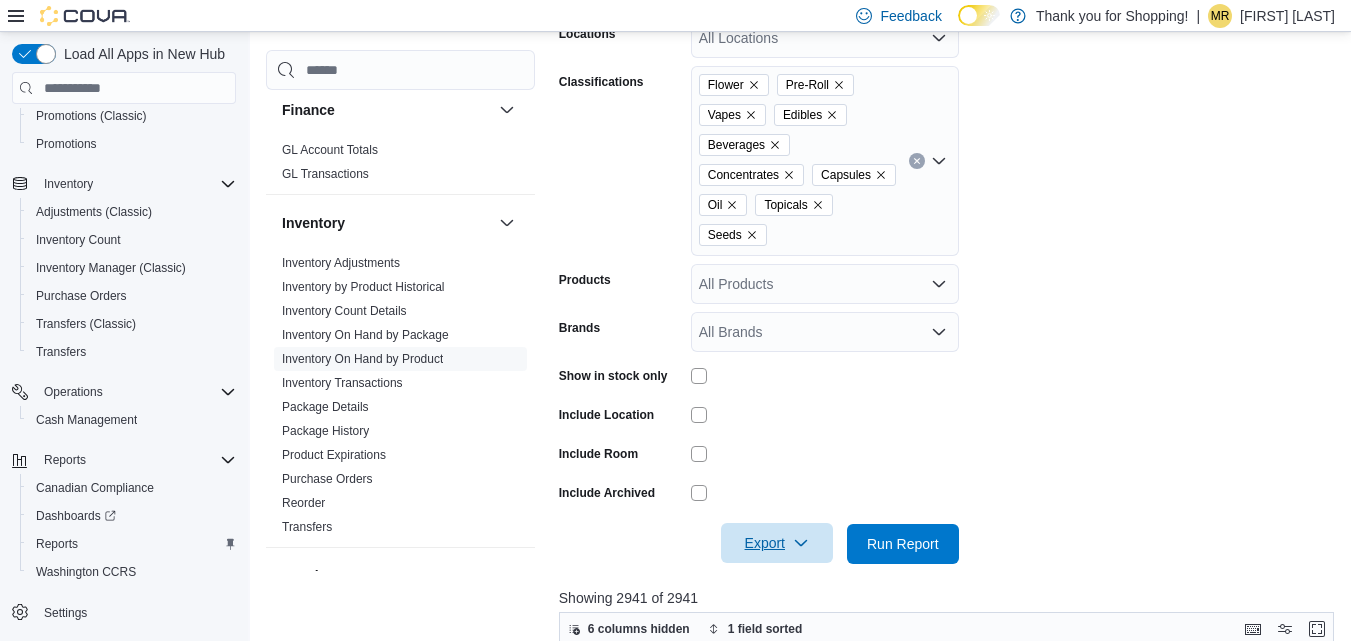 click on "Export" at bounding box center (777, 543) 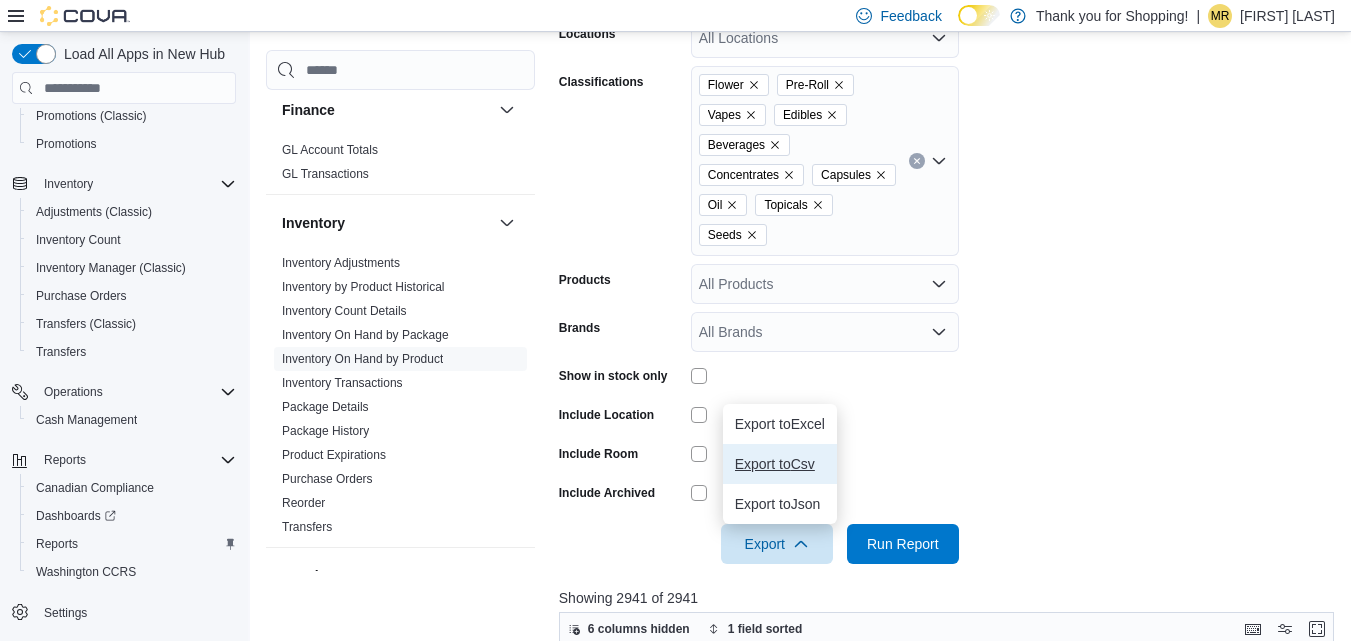 click on "Export to  Csv" at bounding box center (780, 464) 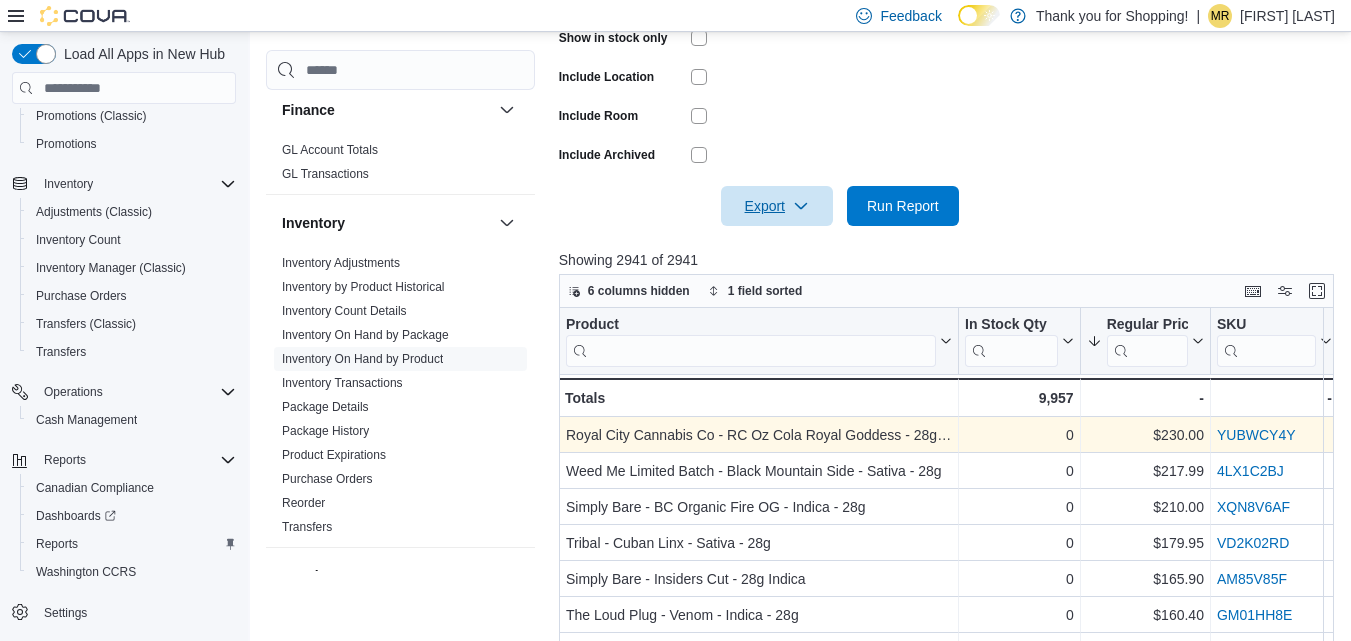 scroll, scrollTop: 845, scrollLeft: 0, axis: vertical 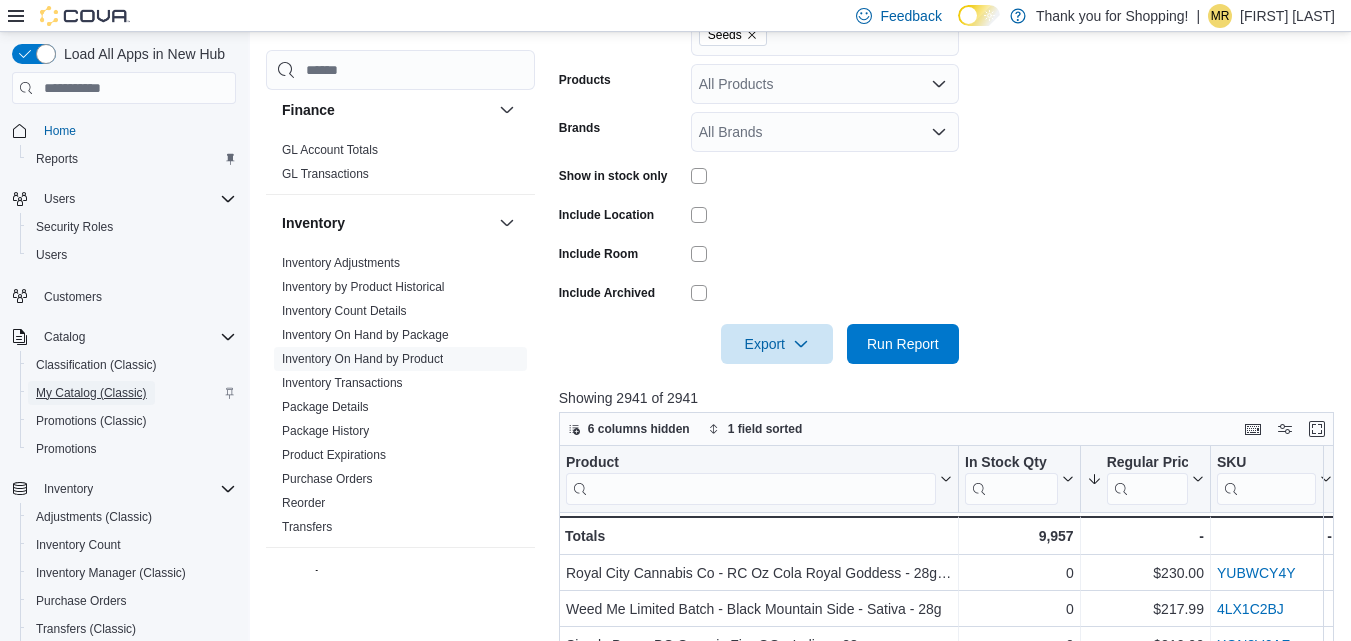 click on "My Catalog (Classic)" at bounding box center (91, 393) 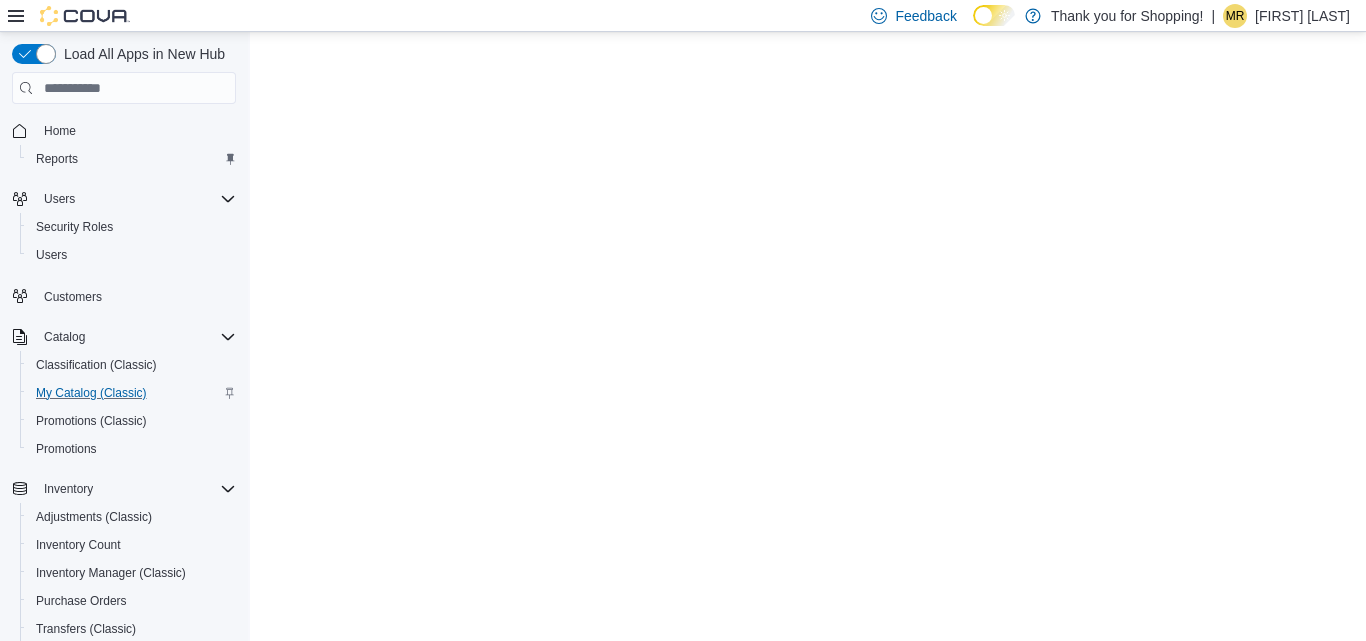 scroll, scrollTop: 0, scrollLeft: 0, axis: both 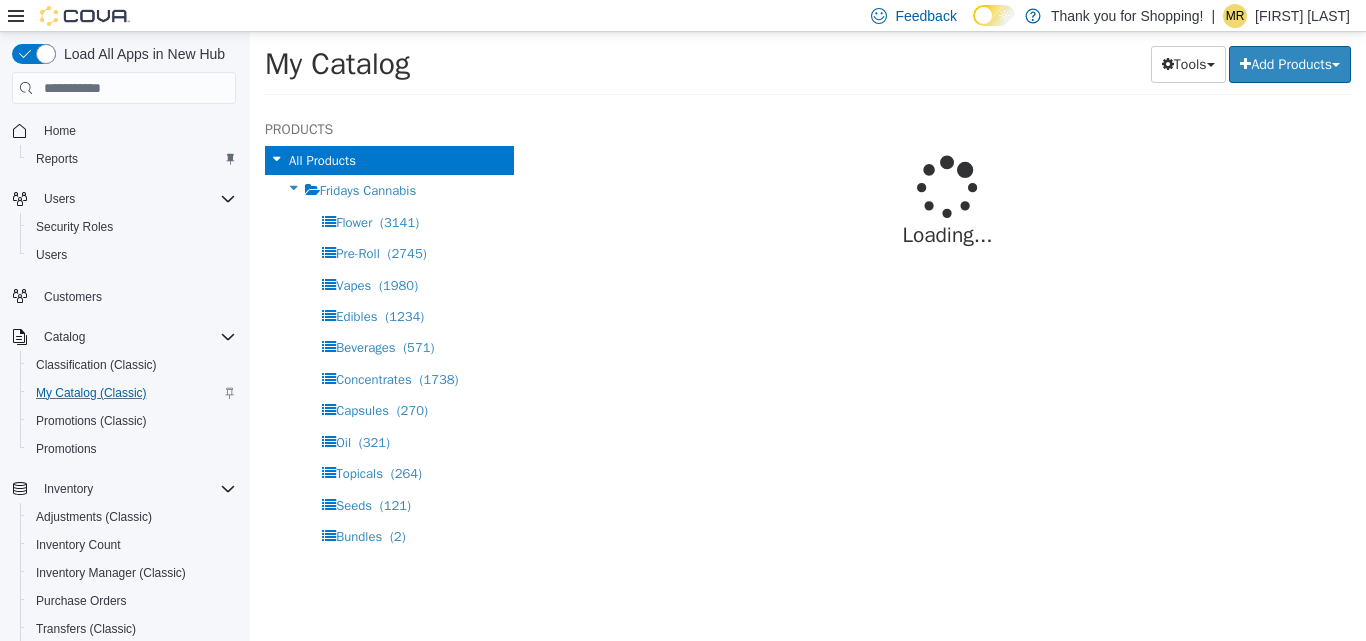 select on "**********" 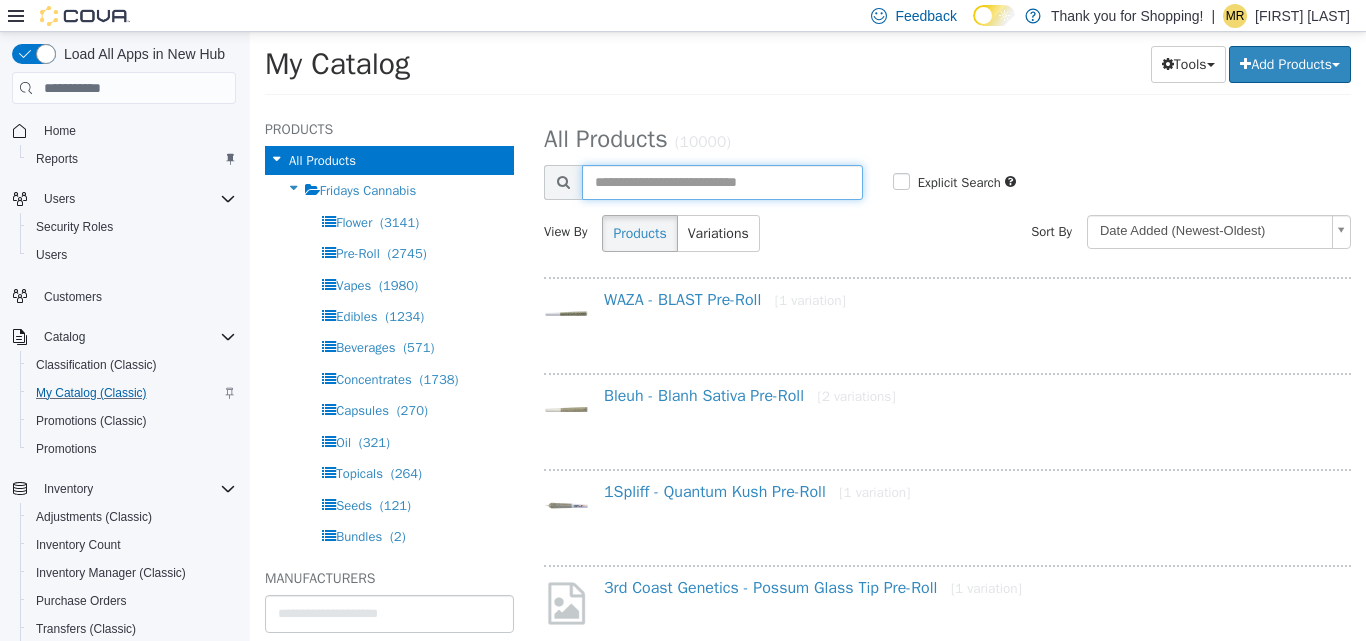 click at bounding box center (722, 182) 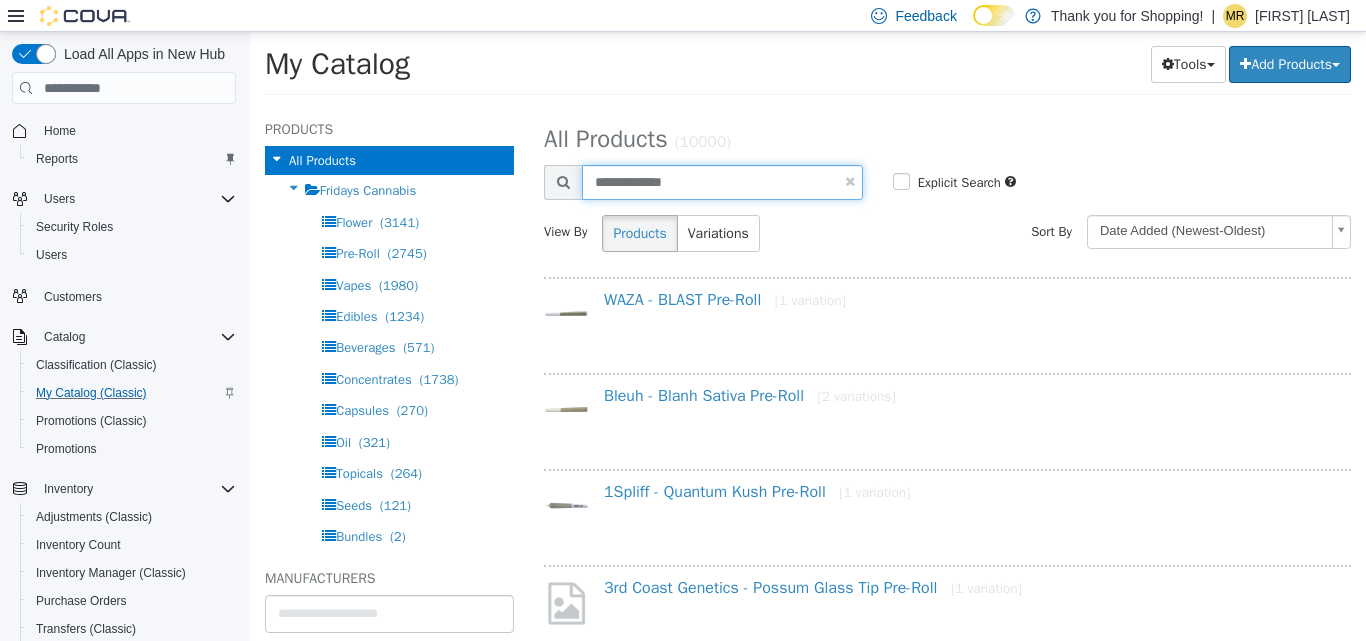 type on "**********" 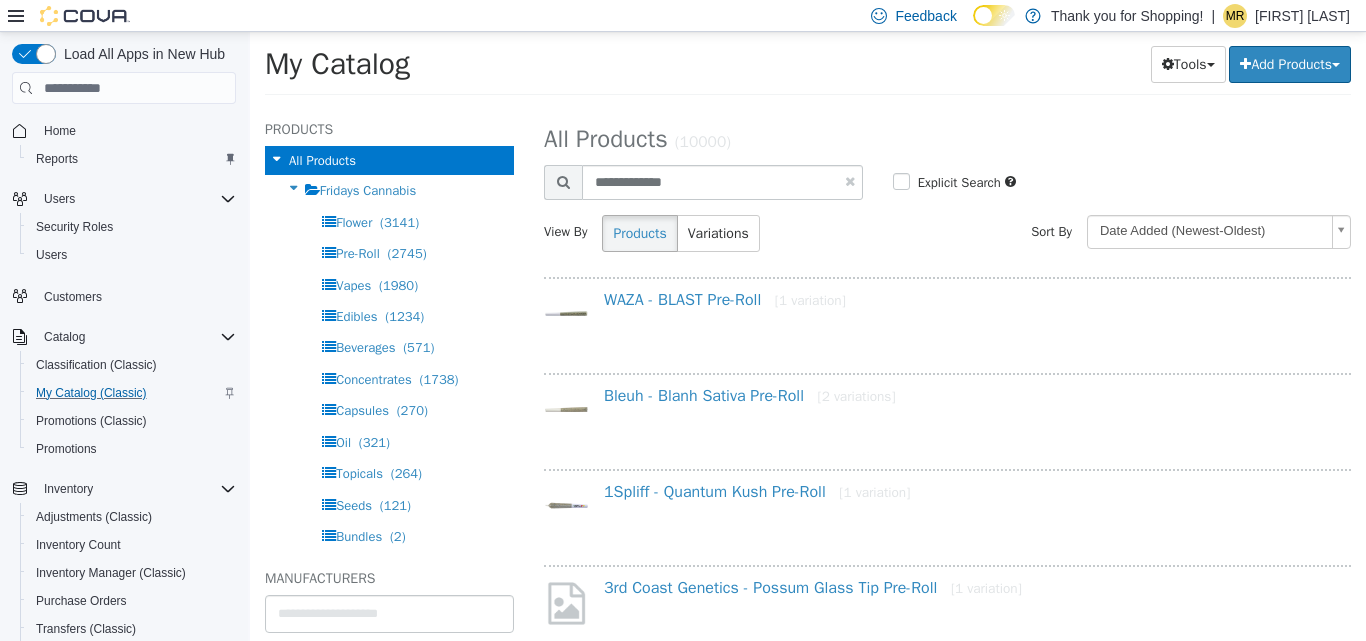 select on "**********" 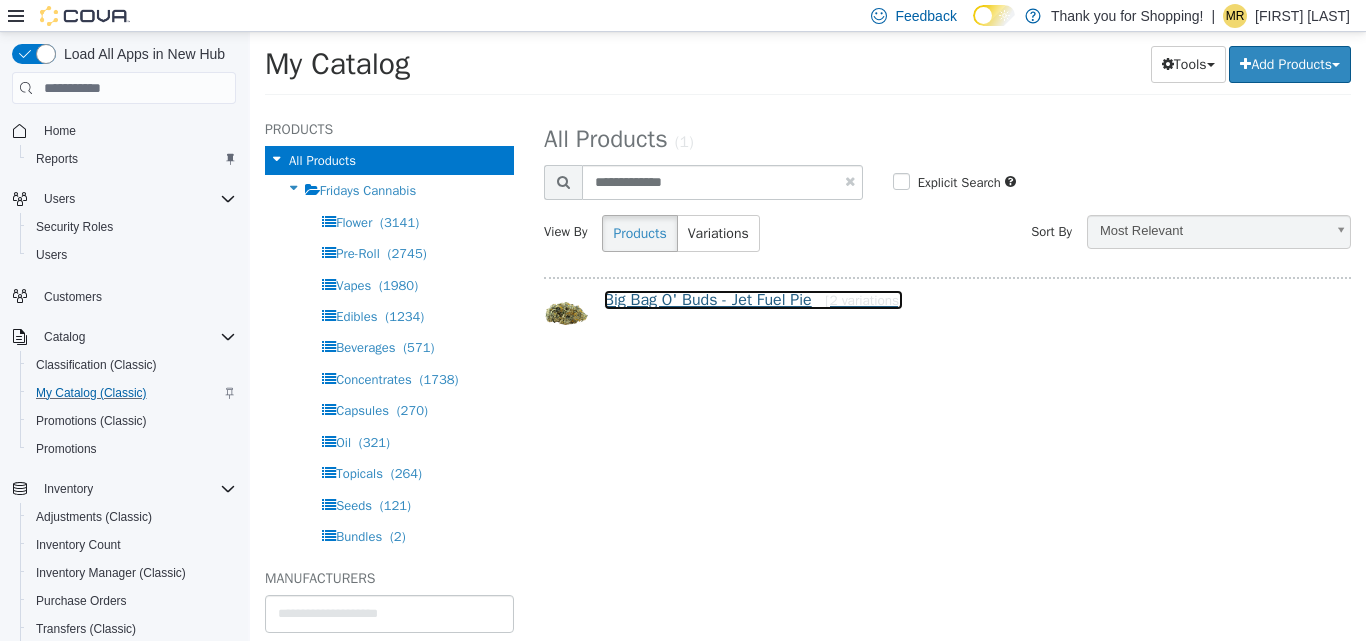 click on "Big Bag O' Buds - Jet Fuel Pie
[2 variations]" at bounding box center [753, 300] 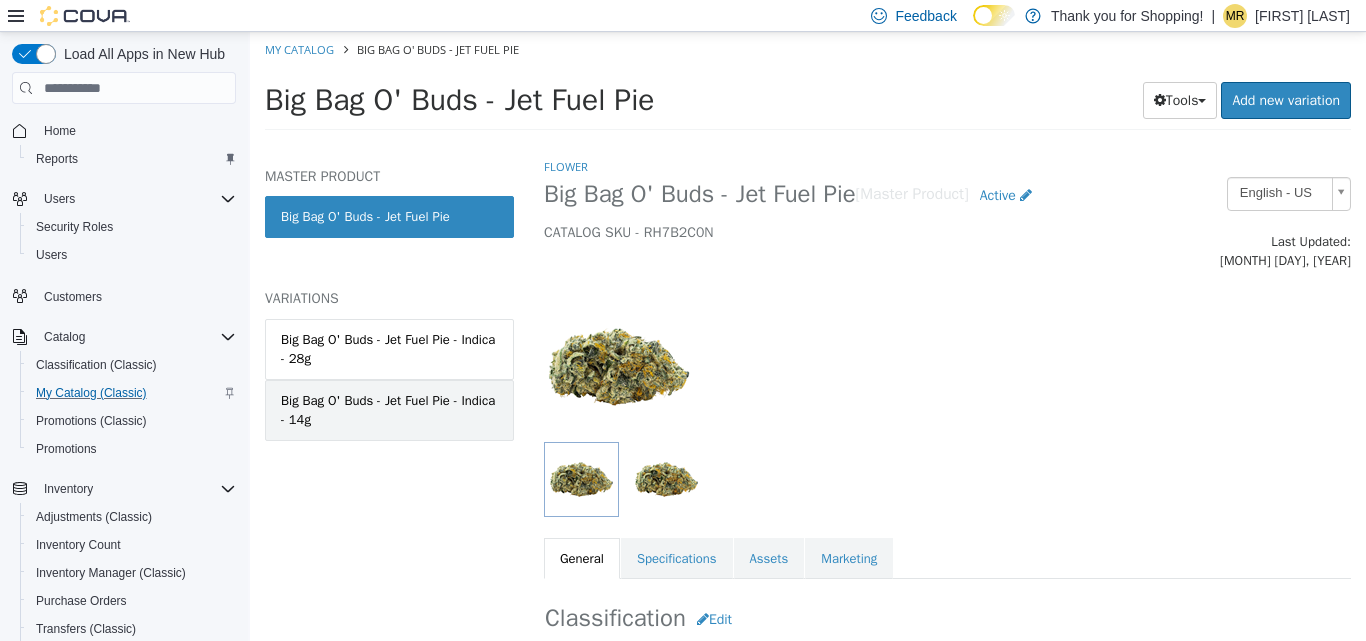 click on "Big Bag O' Buds - Jet Fuel Pie - Indica - 14g" at bounding box center [389, 410] 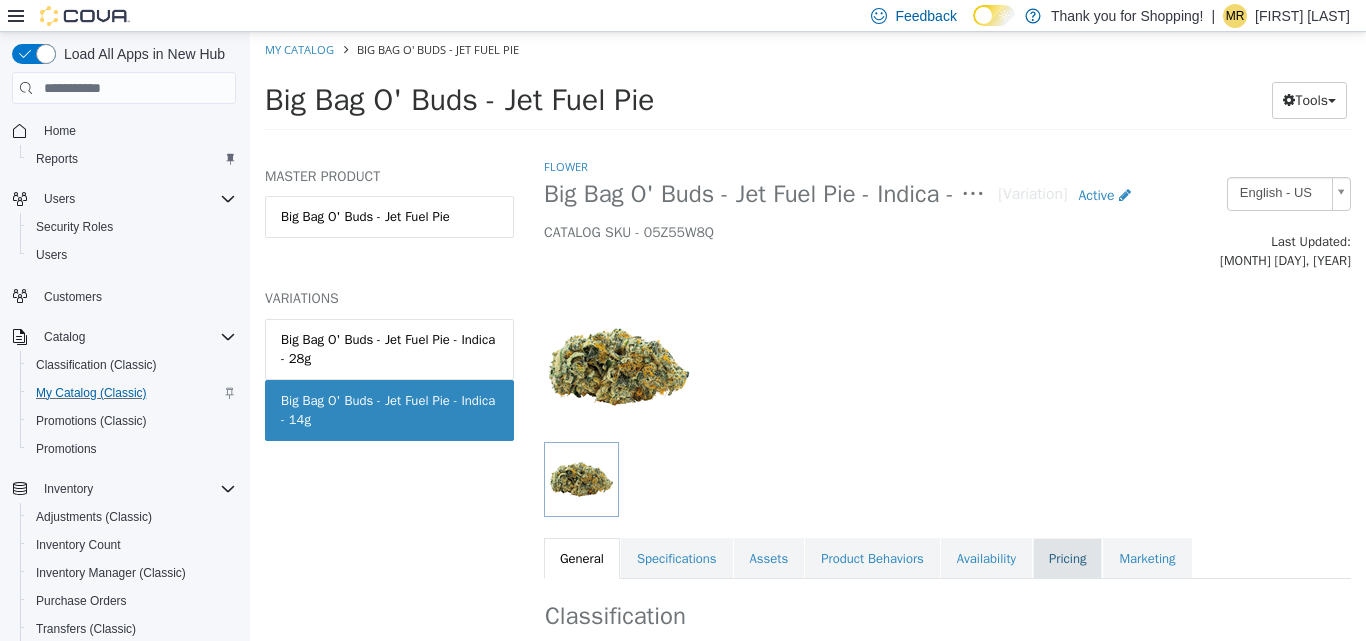 click on "Pricing" at bounding box center [1067, 559] 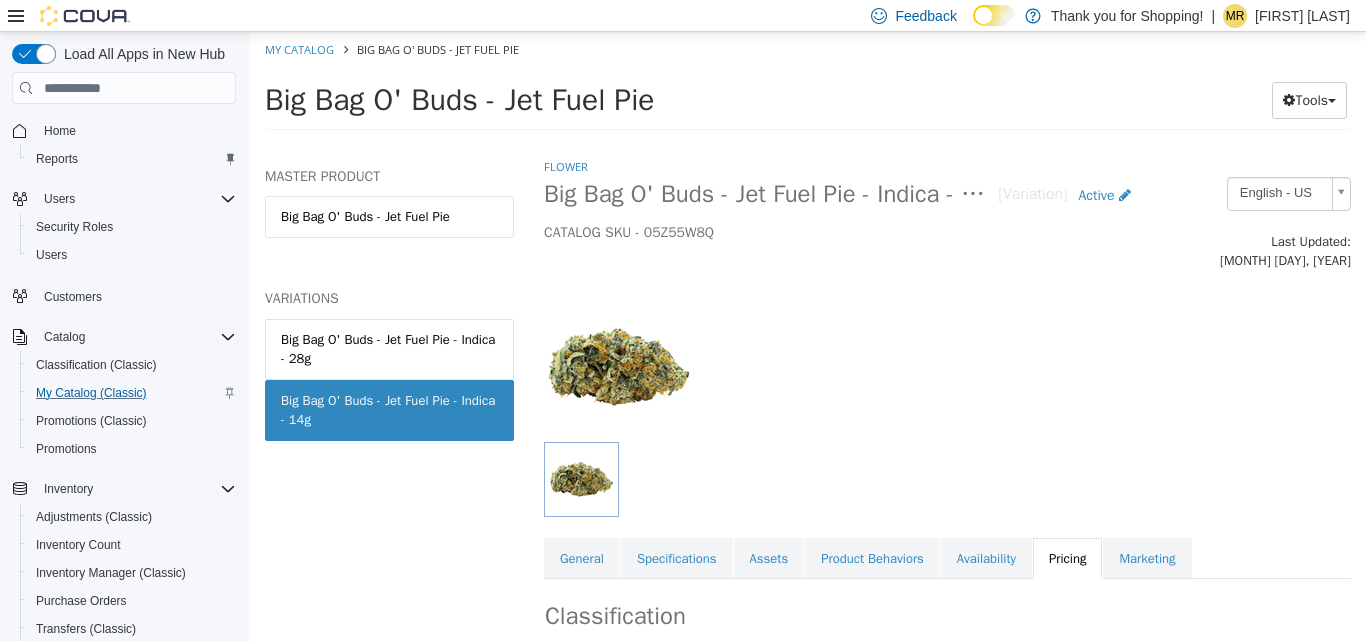 click at bounding box center (947, 356) 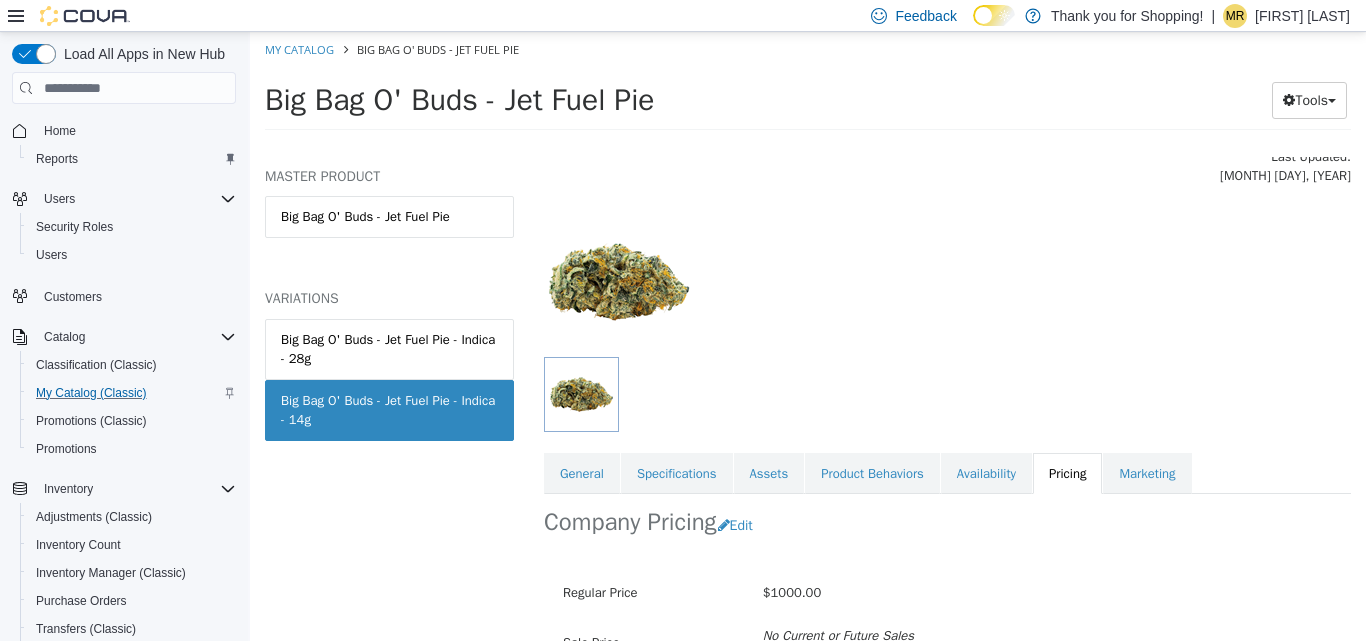 scroll, scrollTop: 0, scrollLeft: 0, axis: both 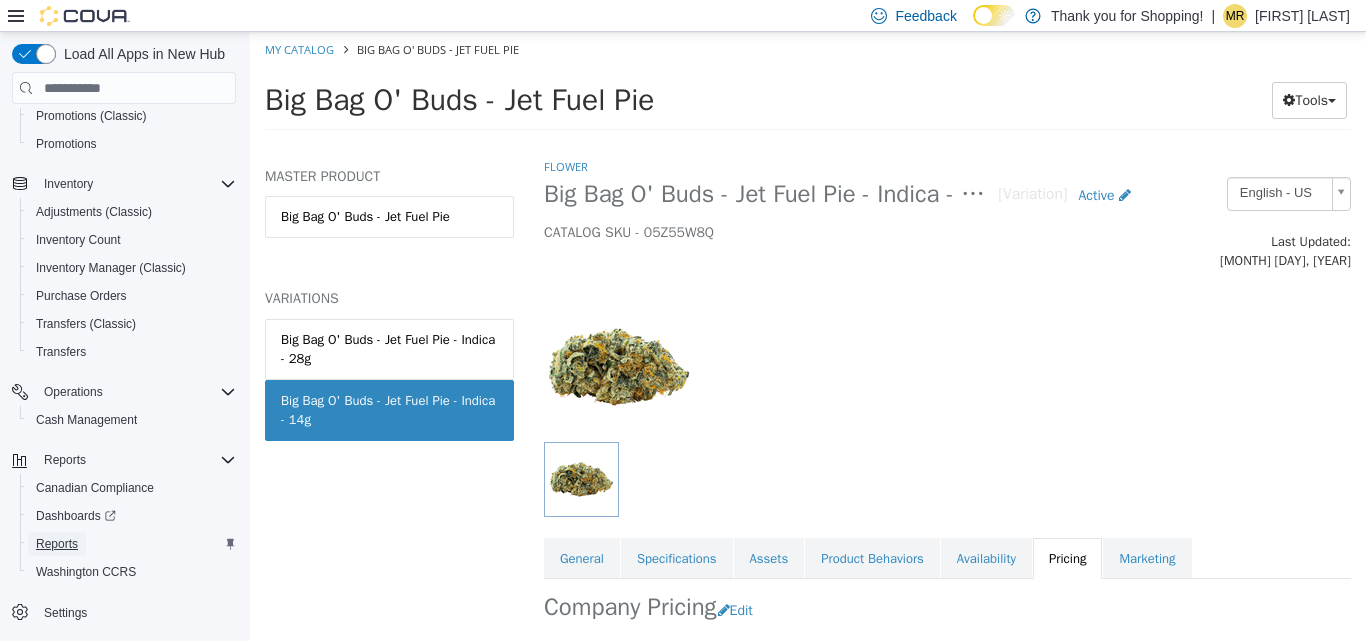 click on "Reports" at bounding box center [57, 544] 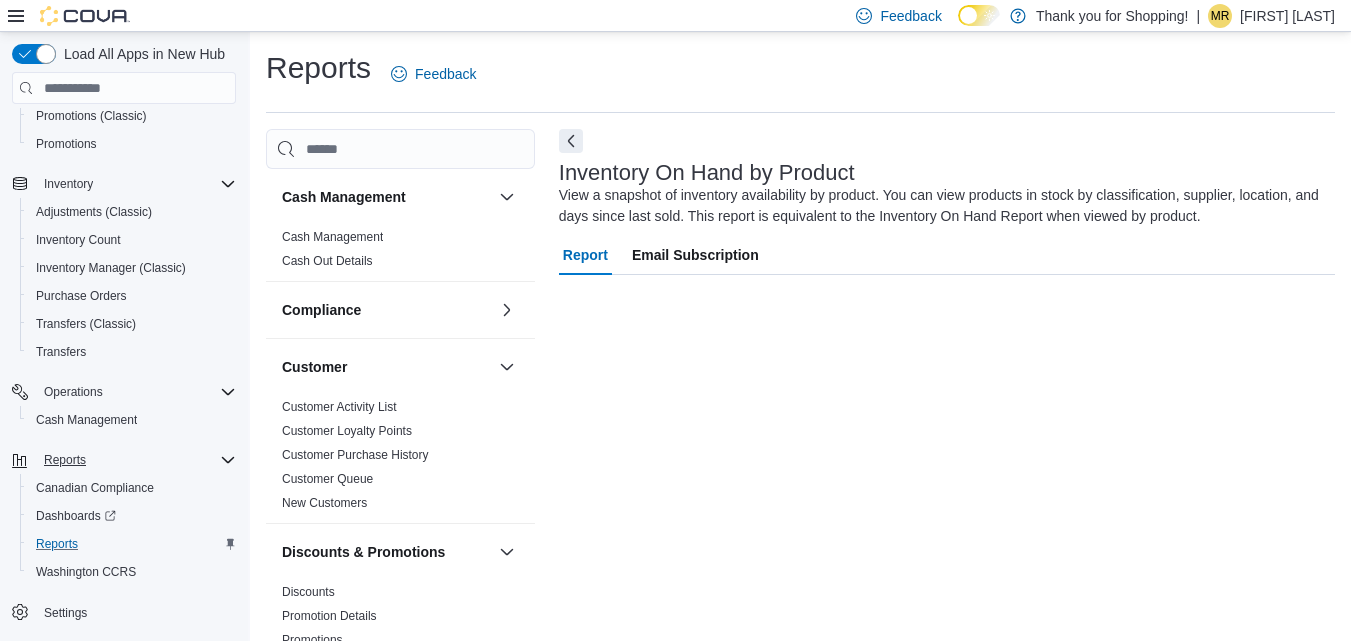 scroll, scrollTop: 25, scrollLeft: 0, axis: vertical 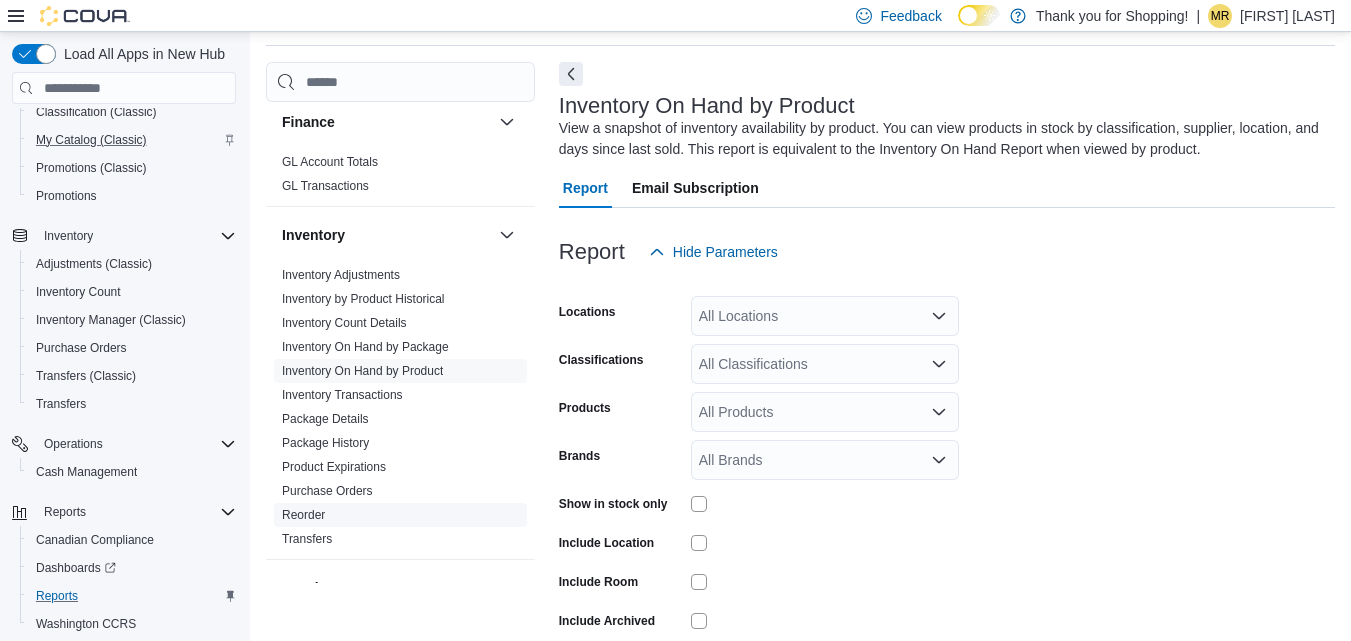 click on "Reorder" at bounding box center (303, 515) 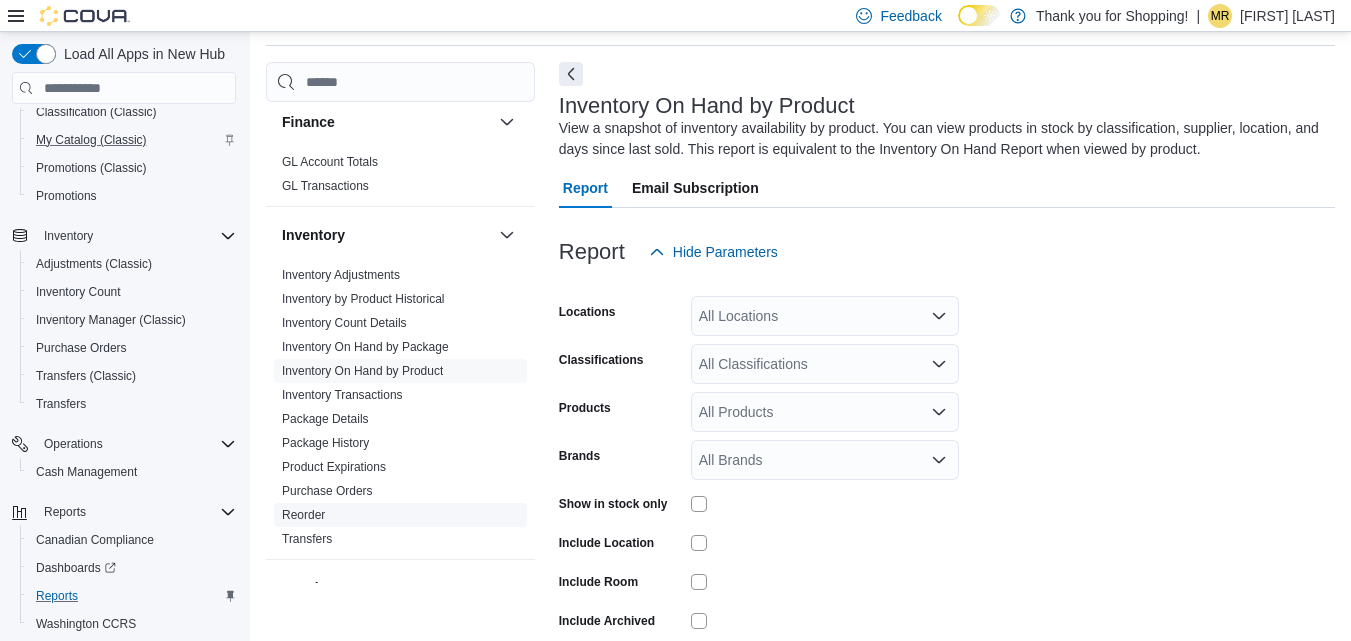 click on "Reorder" at bounding box center [303, 515] 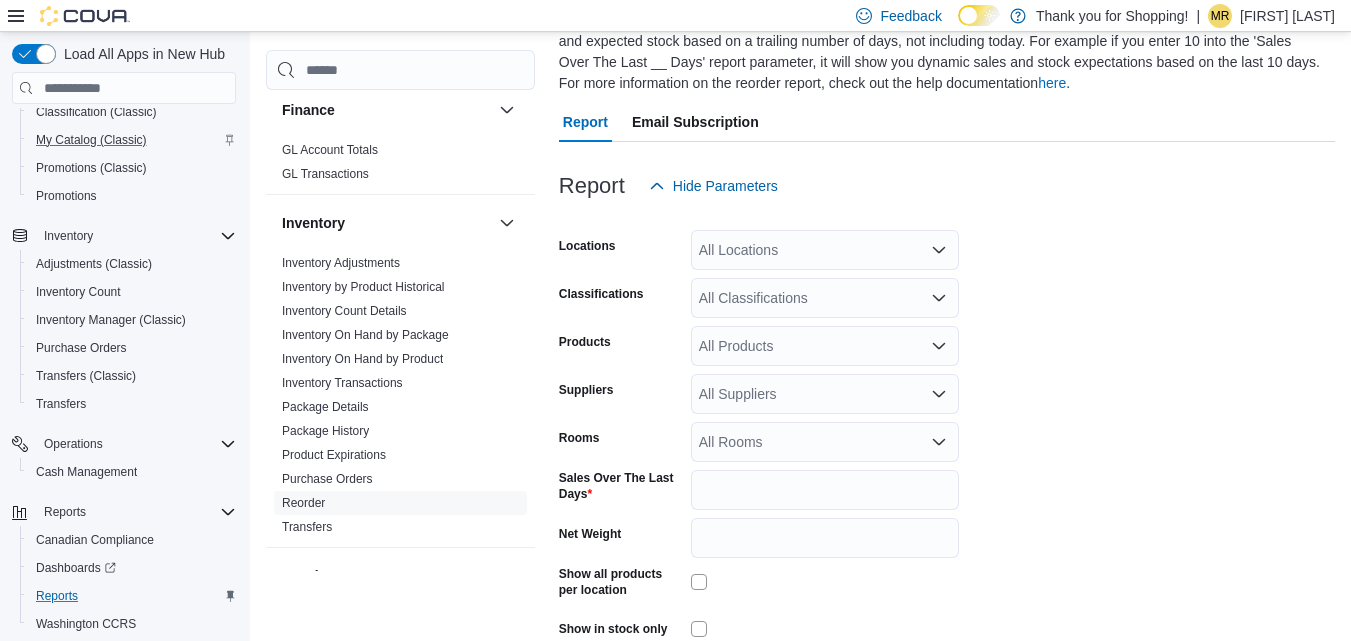 scroll, scrollTop: 209, scrollLeft: 0, axis: vertical 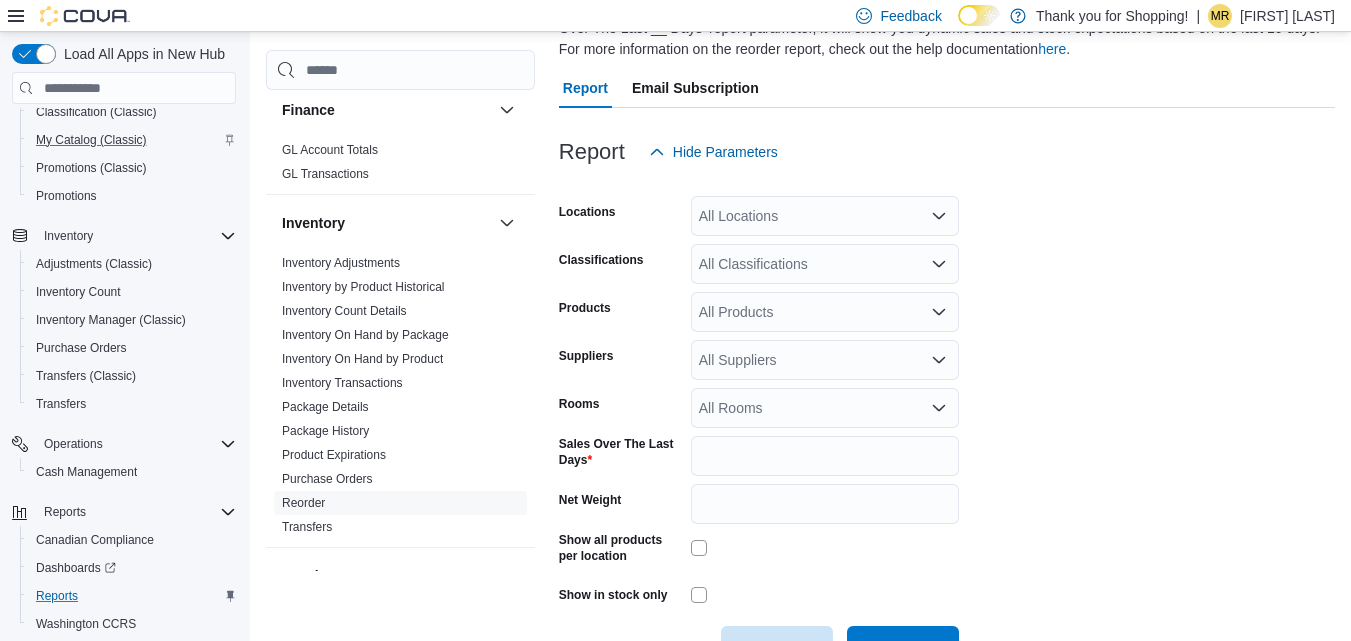 click 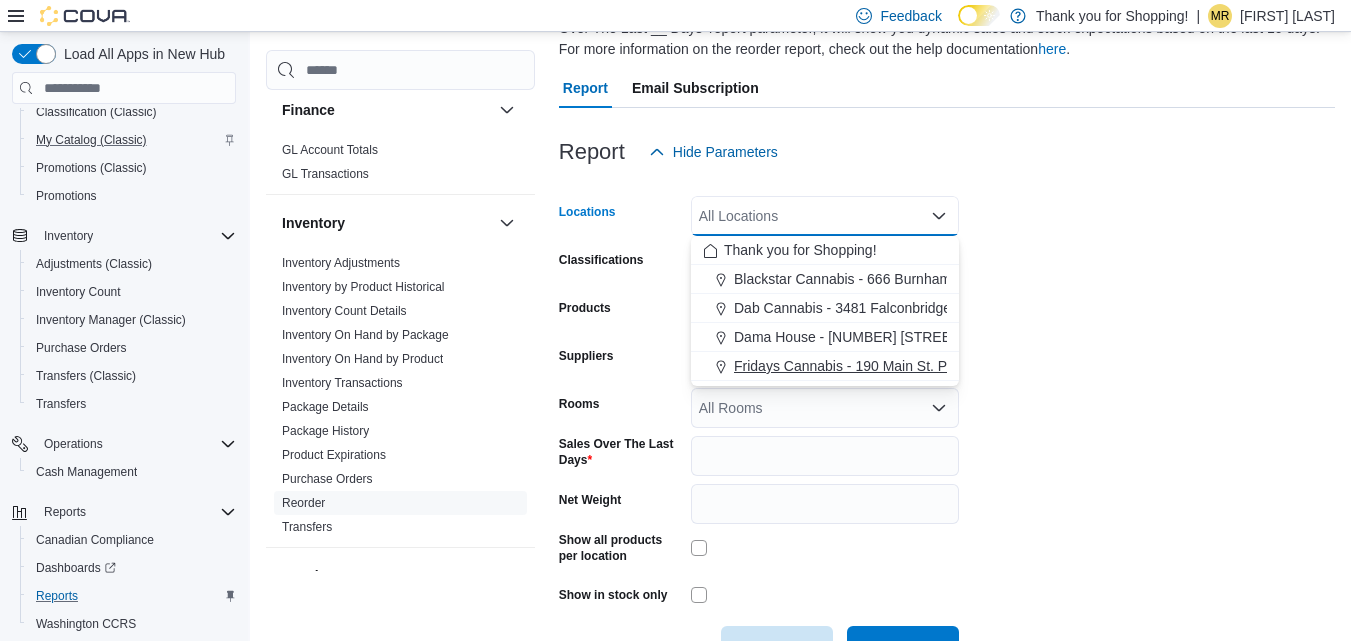 click on "Fridays Cannabis - 190 Main St. Picton" at bounding box center [855, 366] 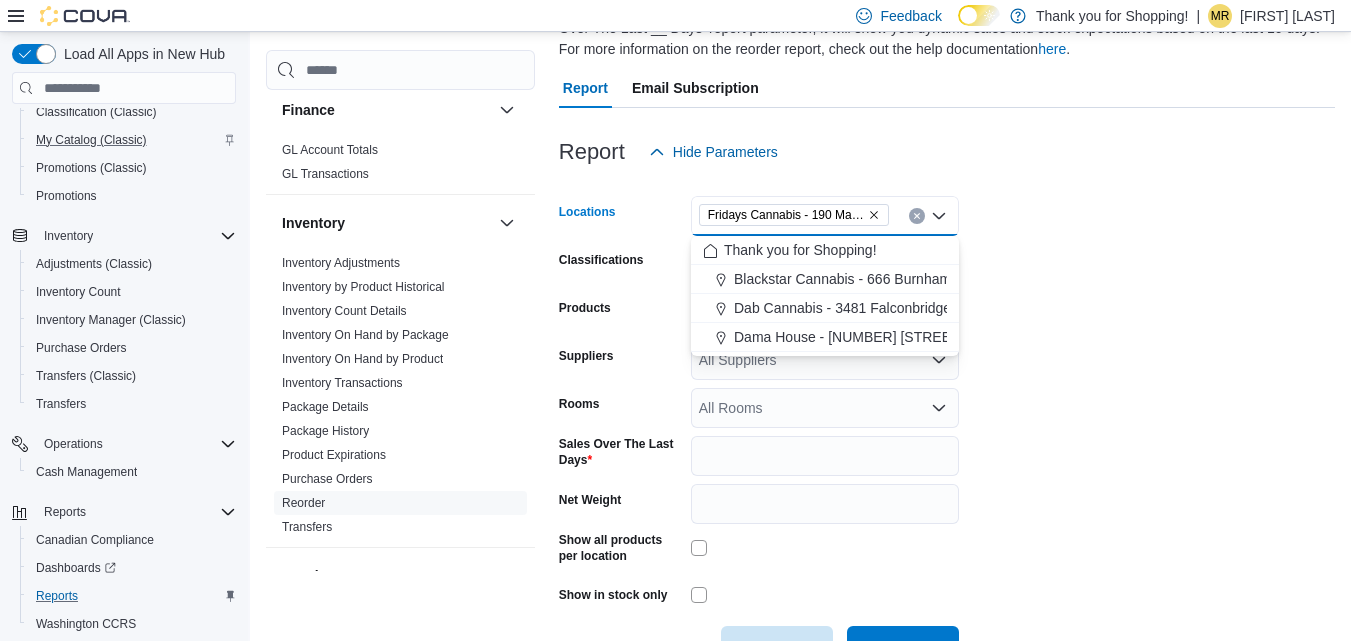 click on "Locations Fridays Cannabis - 190 Main St. Picton Combo box. Selected. Fridays Cannabis - 190 Main St. Picton. Press Backspace to delete Fridays Cannabis - 190 Main St. Picton. Combo box input. All Locations. Type some text or, to display a list of choices, press Down Arrow. To exit the list of choices, press Escape. Classifications All Classifications Products All Products Suppliers All Suppliers Rooms All Rooms Sales Over The Last Days * Net Weight Show all products per location Show in stock only Export  Run Report" at bounding box center [947, 419] 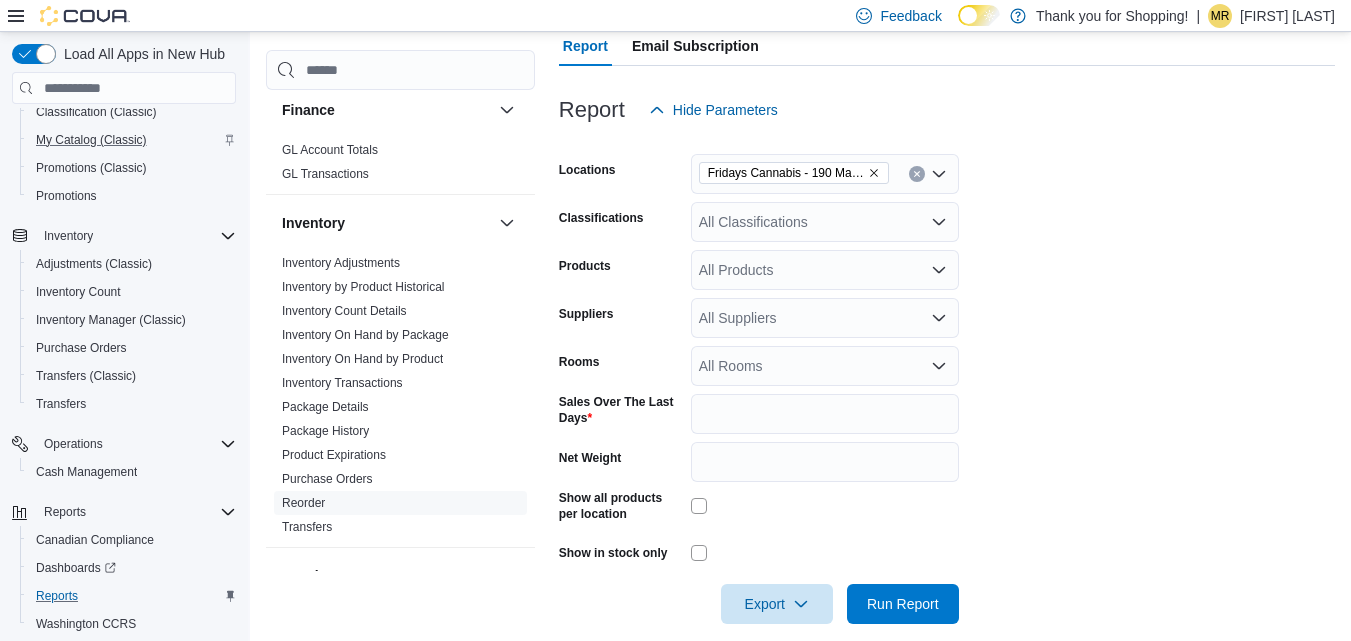 scroll, scrollTop: 274, scrollLeft: 0, axis: vertical 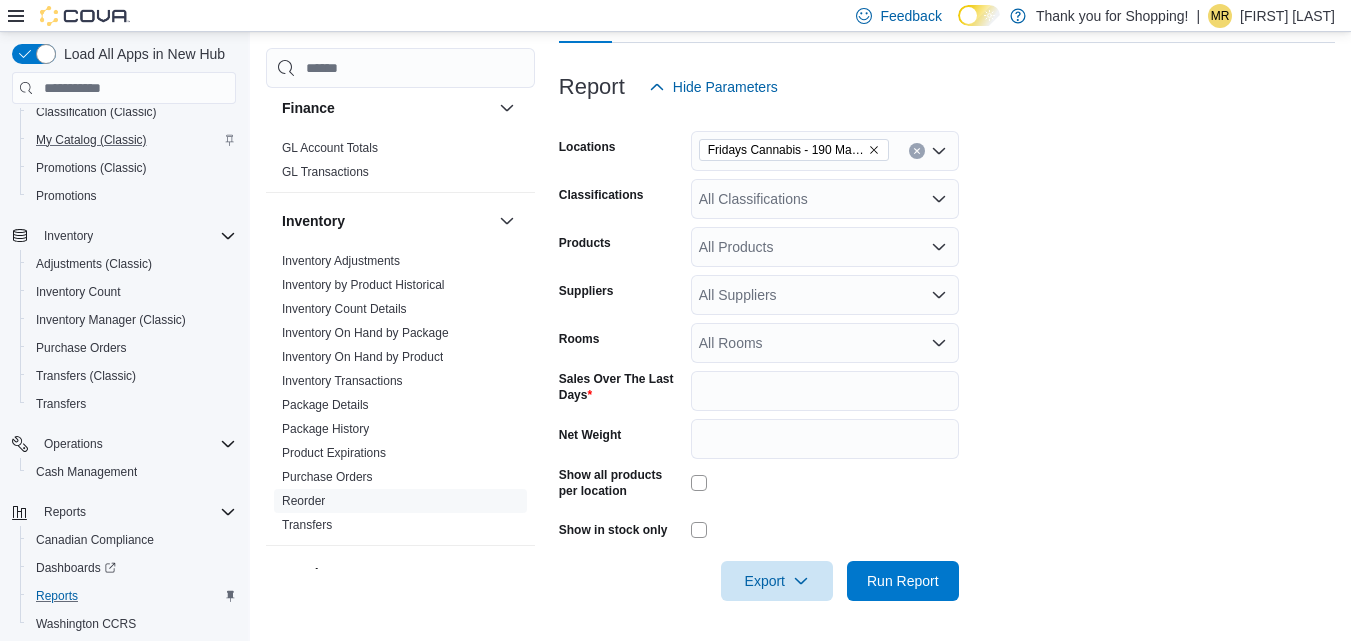 click on "All Classifications" at bounding box center (825, 199) 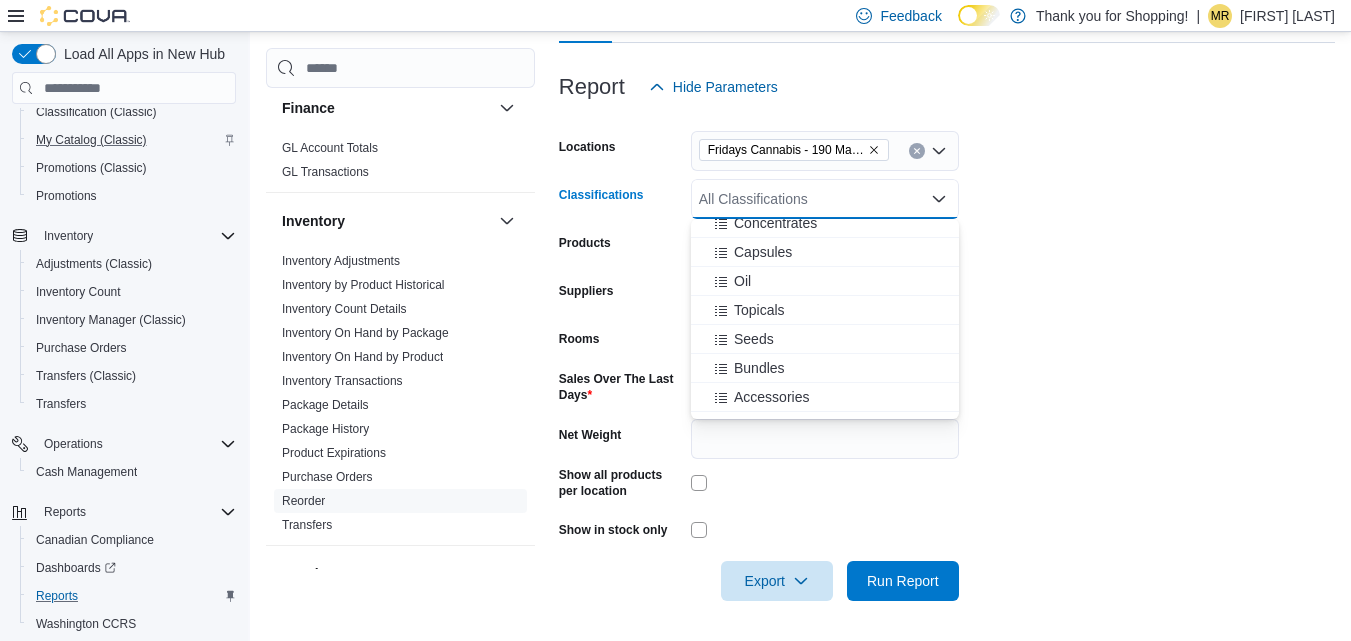 scroll, scrollTop: 300, scrollLeft: 0, axis: vertical 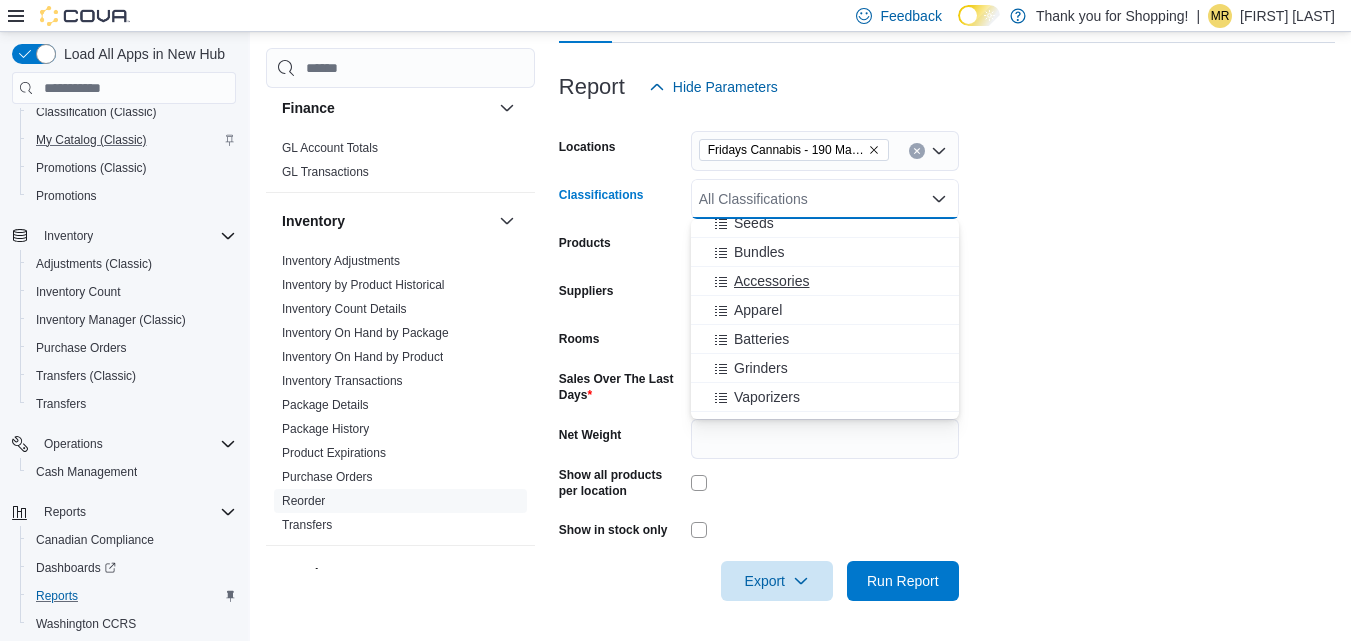 click on "Accessories" at bounding box center [771, 281] 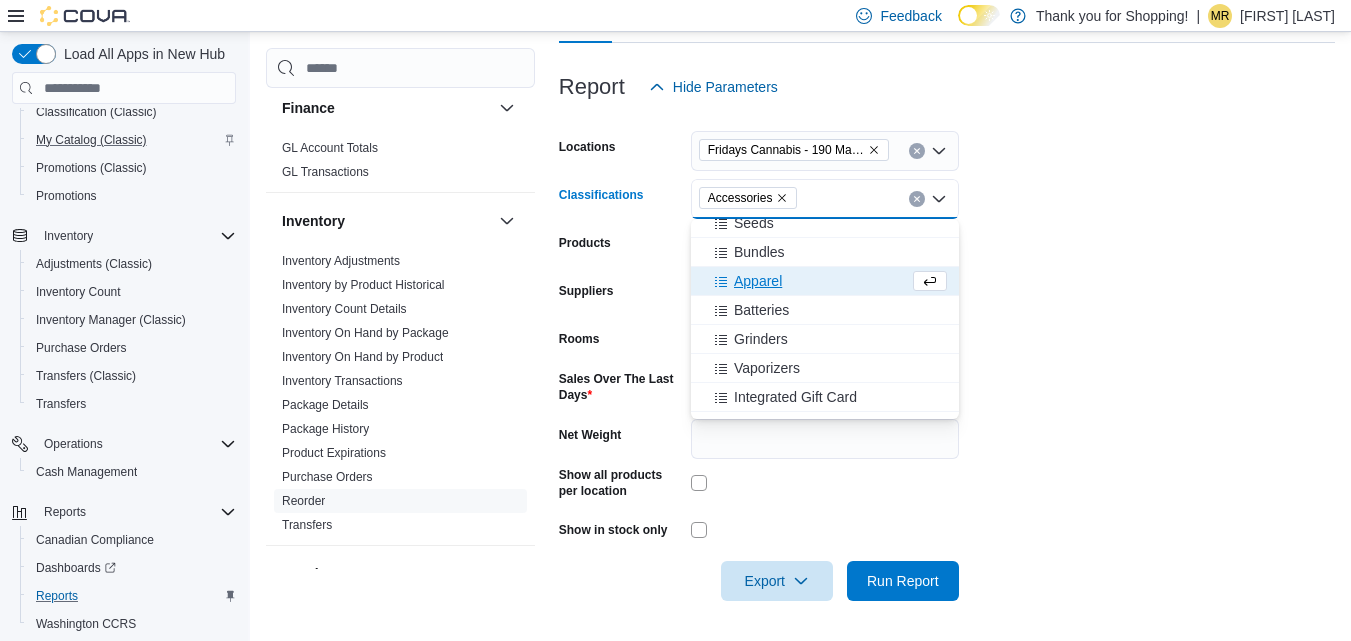 click on "Apparel" at bounding box center [758, 281] 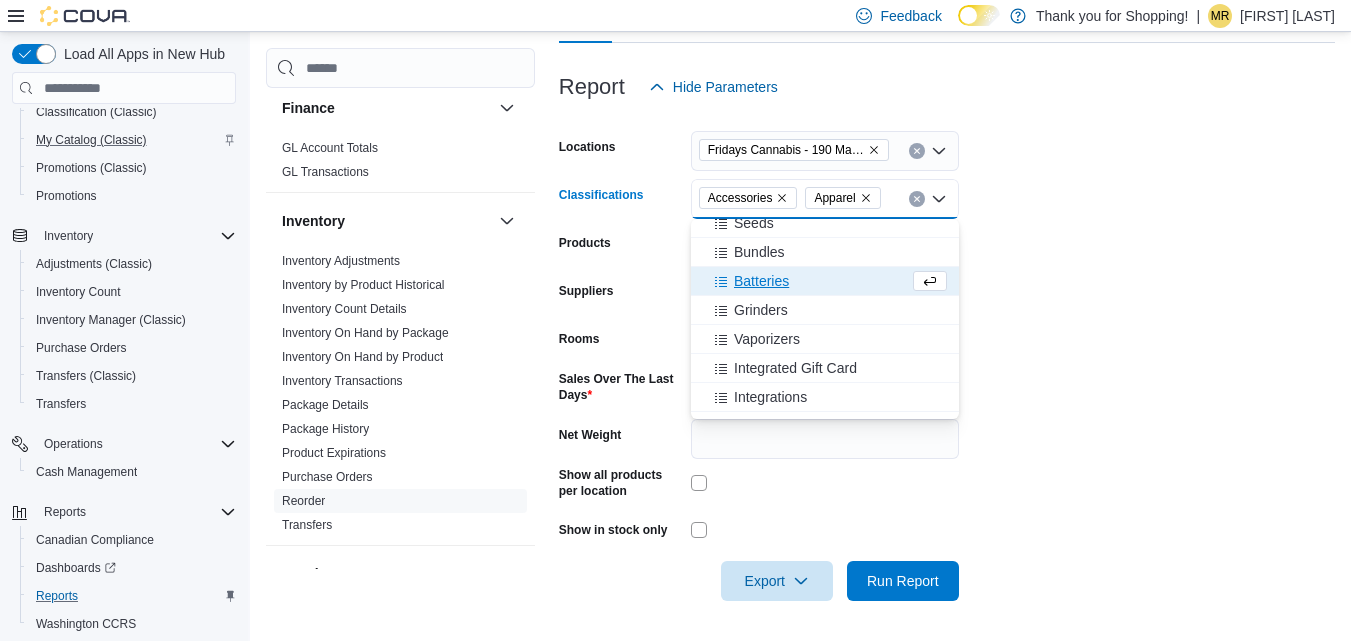 click on "Batteries" at bounding box center [761, 281] 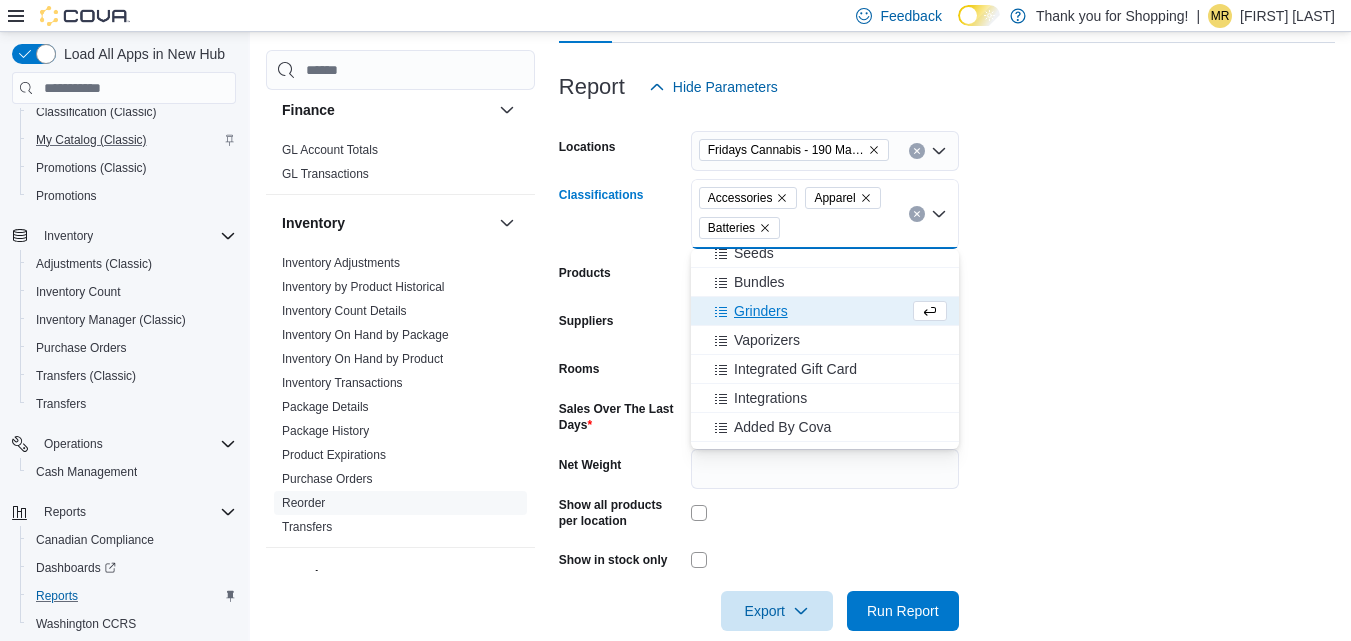 click on "Grinders" at bounding box center (761, 311) 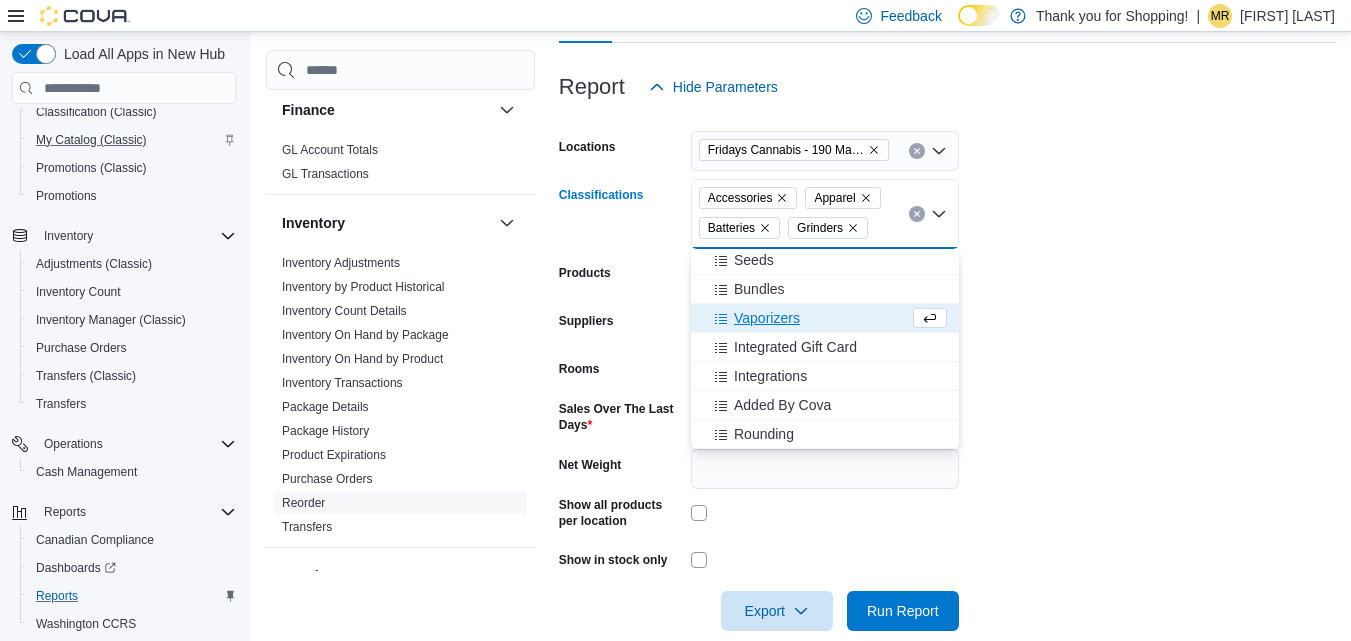 click on "Vaporizers" at bounding box center [767, 318] 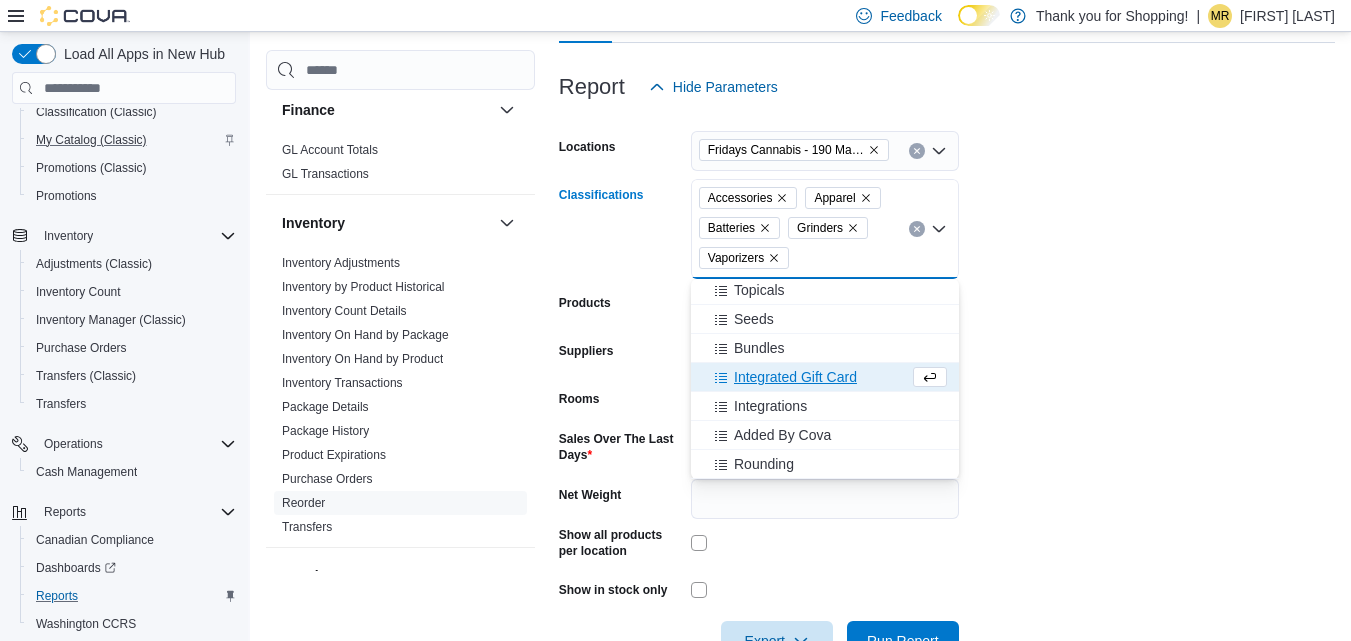 click on "Locations Fridays Cannabis - 190 Main St. Picton Classifications Accessories Apparel Batteries Grinders Vaporizers Combo box. Selected. Accessories, Apparel, Batteries, Grinders, Vaporizers. Press Backspace to delete Vaporizers. Combo box input. All Classifications. Type some text or, to display a list of choices, press Down Arrow. To exit the list of choices, press Escape. Products All Products Suppliers All Suppliers Rooms All Rooms Sales Over The Last Days * Net Weight Show all products per location Show in stock only Export  Run Report" at bounding box center (947, 384) 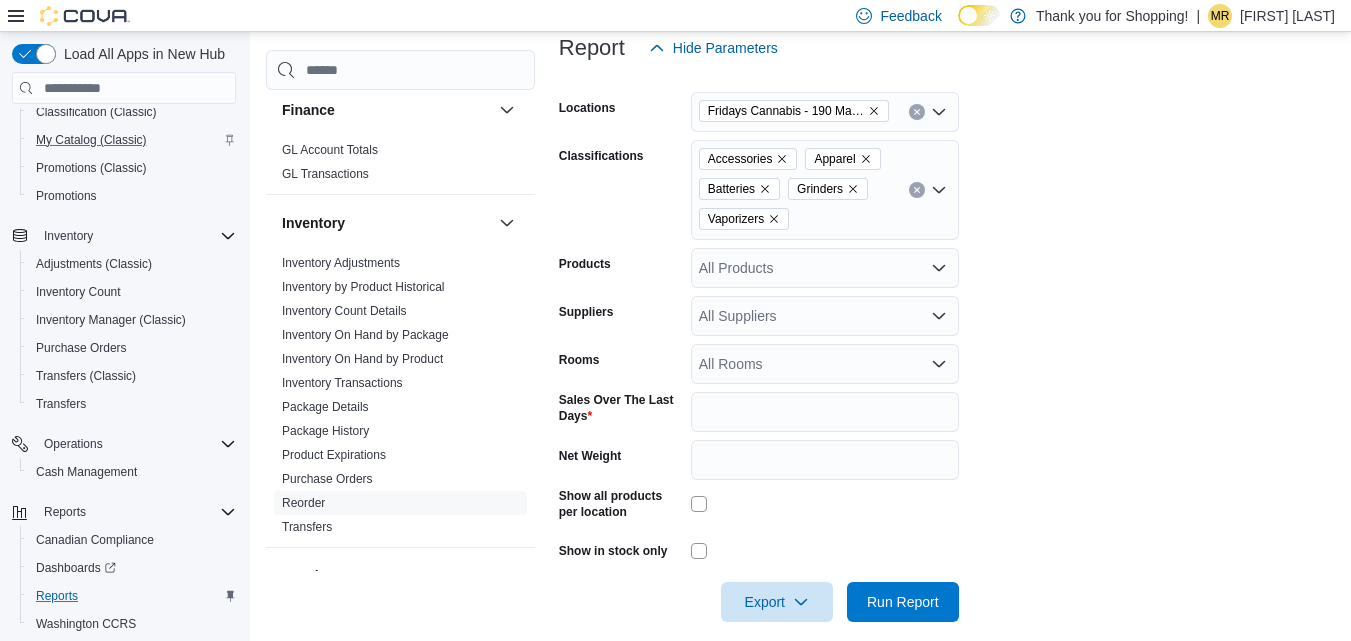 scroll, scrollTop: 334, scrollLeft: 0, axis: vertical 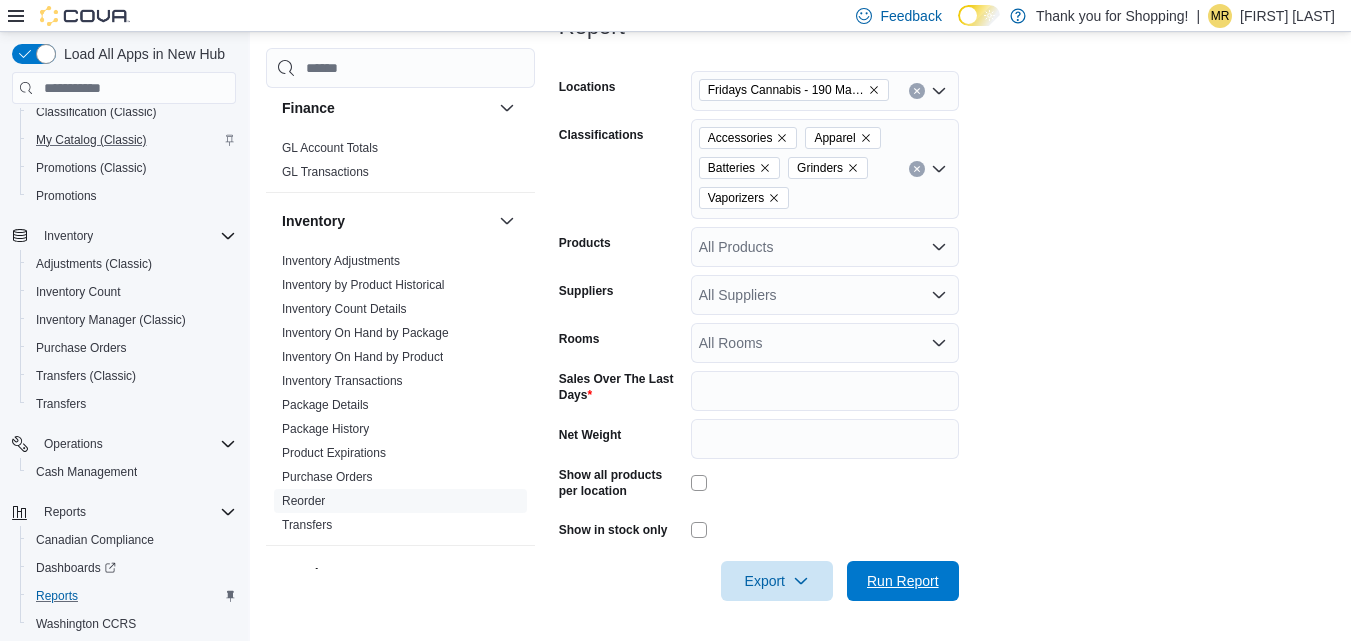 drag, startPoint x: 897, startPoint y: 588, endPoint x: 1142, endPoint y: 440, distance: 286.23242 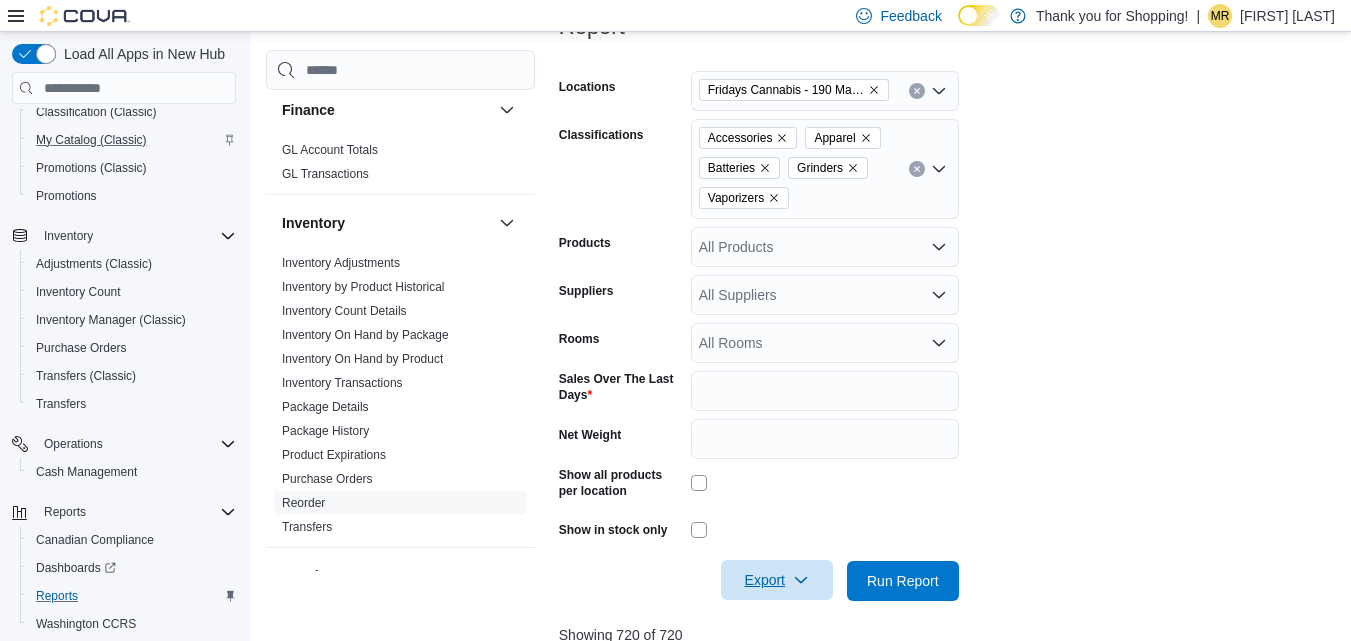 click on "Export" at bounding box center [777, 580] 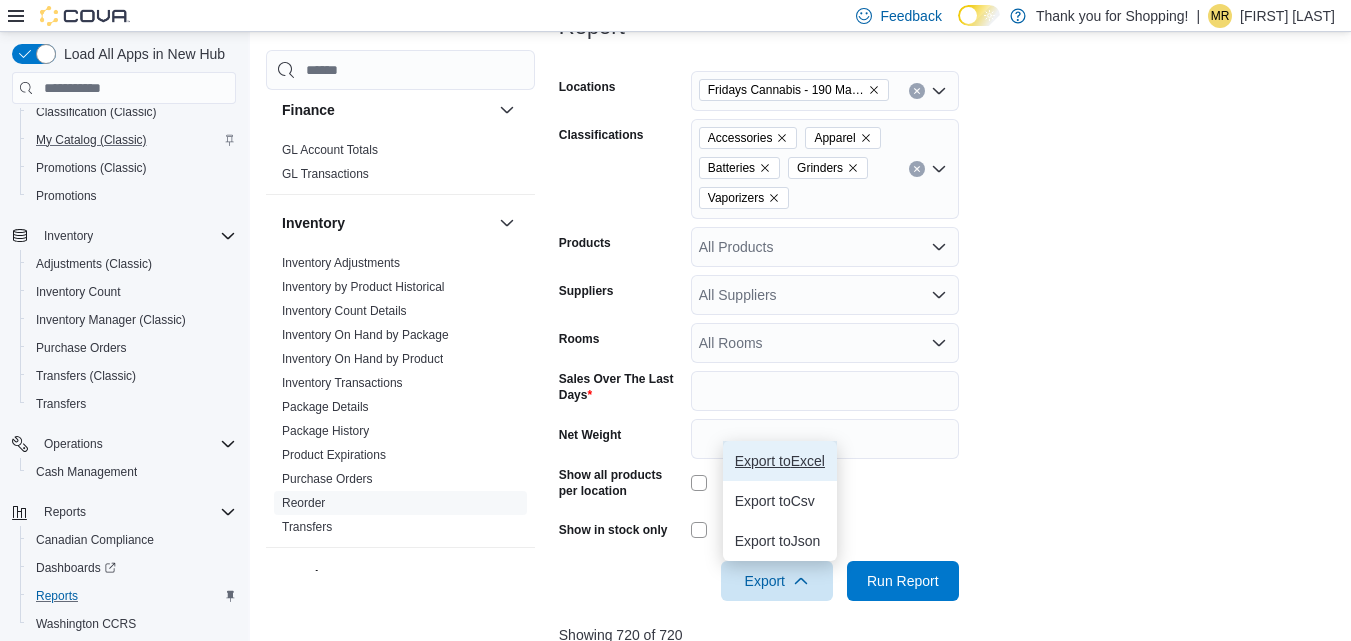 click on "Export to  Excel" at bounding box center (780, 461) 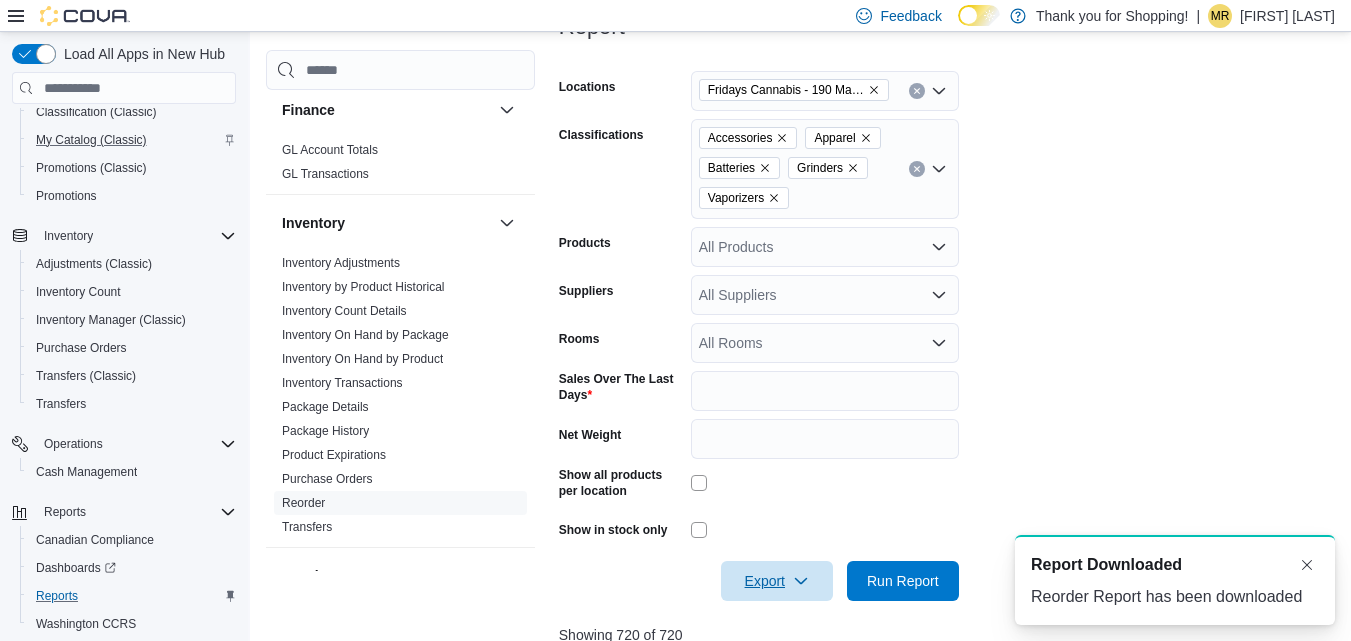 scroll, scrollTop: 0, scrollLeft: 0, axis: both 